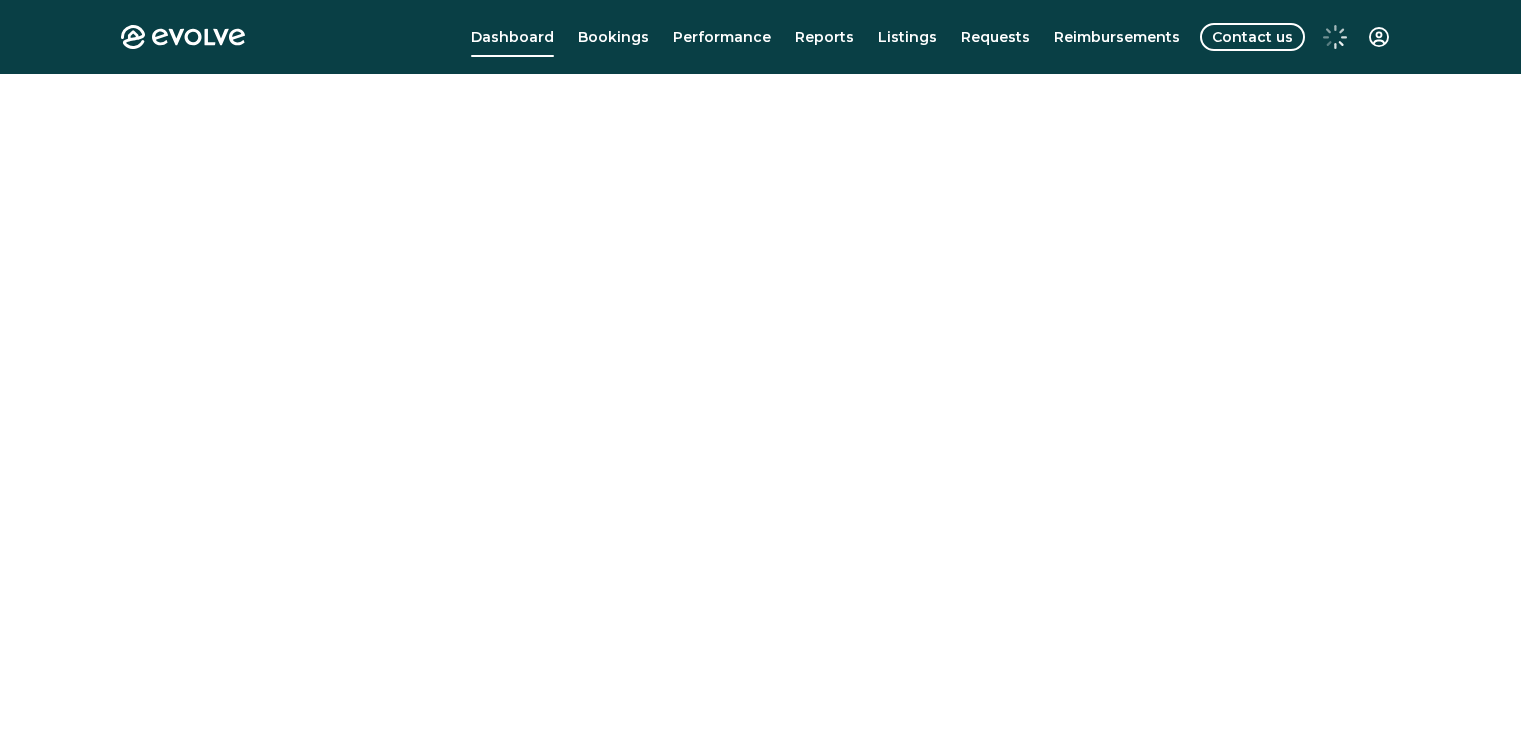 scroll, scrollTop: 0, scrollLeft: 0, axis: both 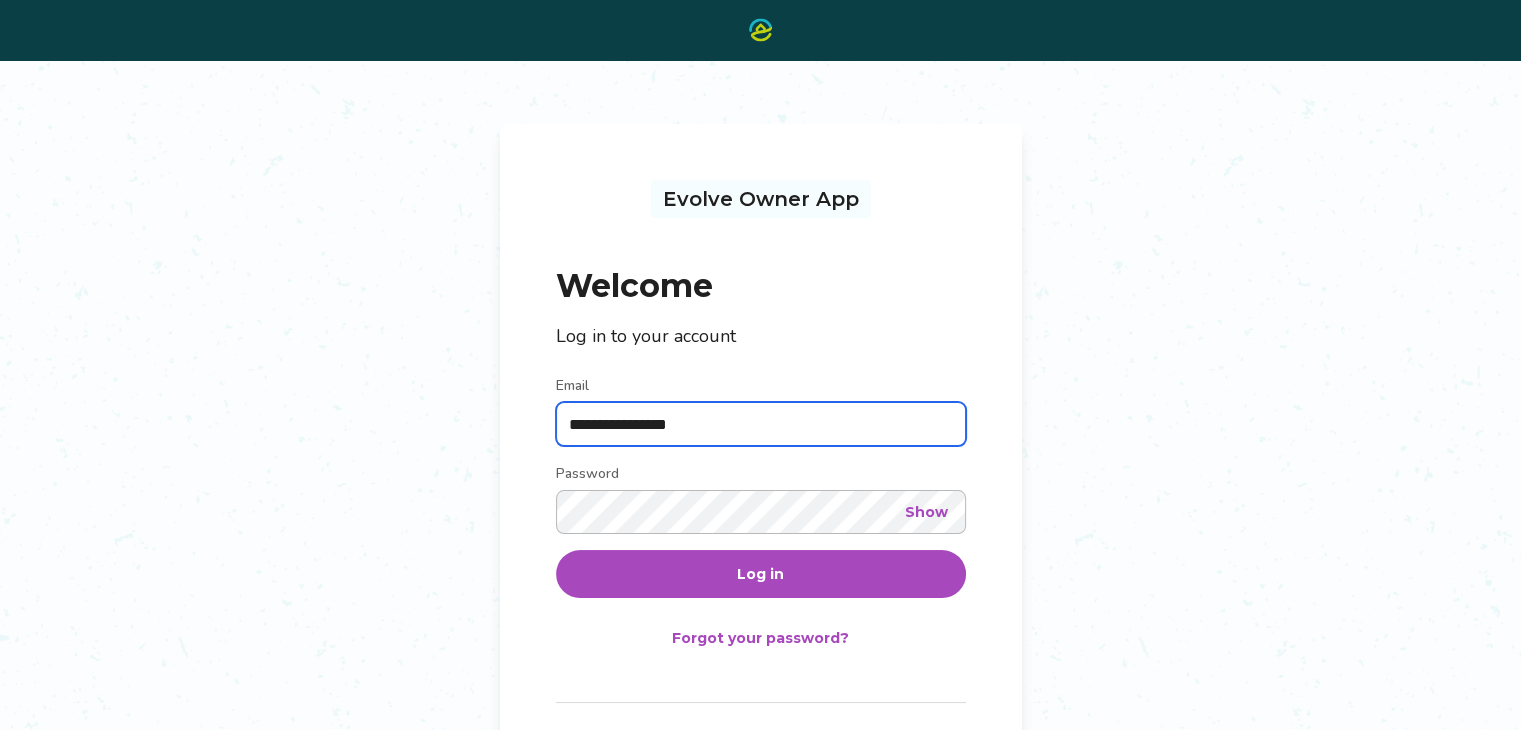 type on "**********" 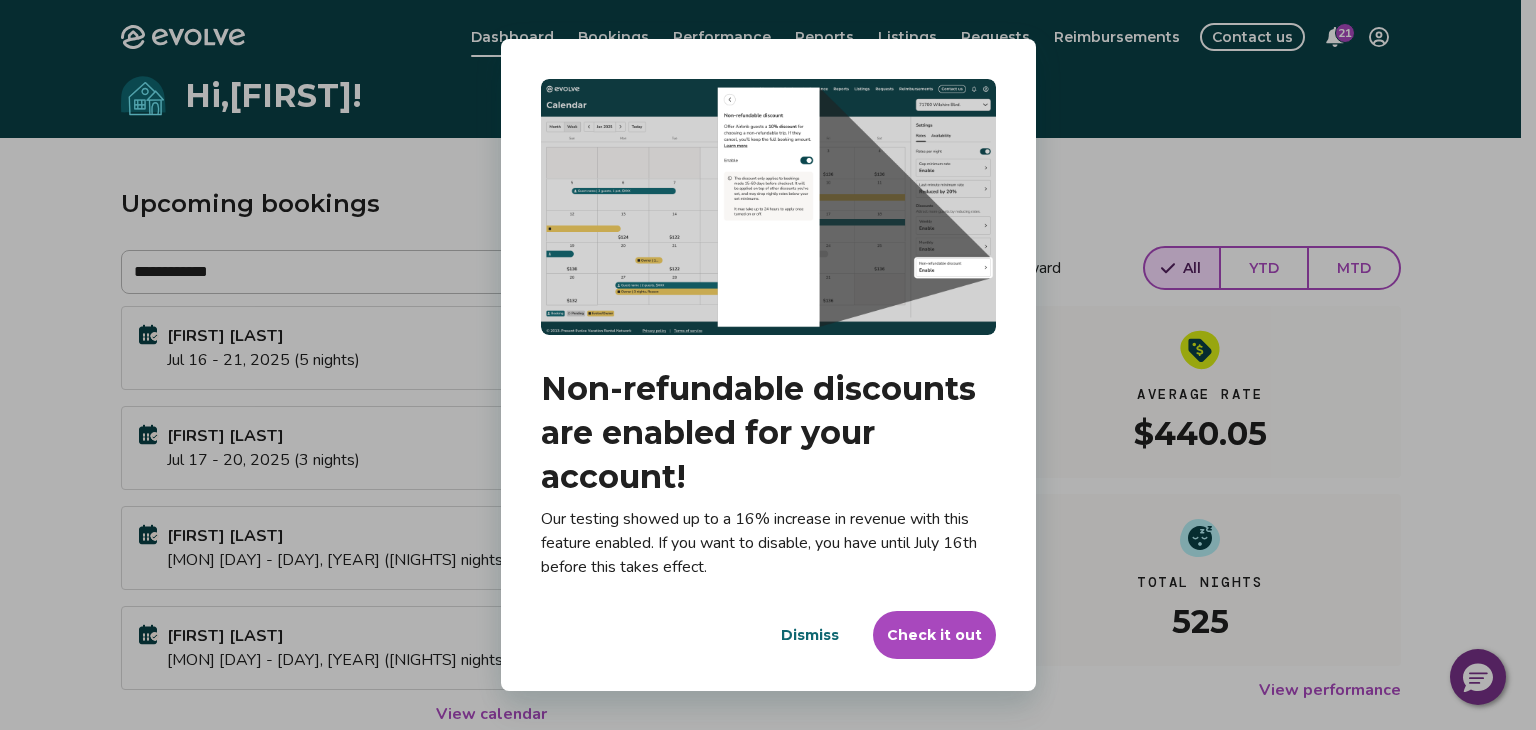 click on "Dismiss" at bounding box center [810, 635] 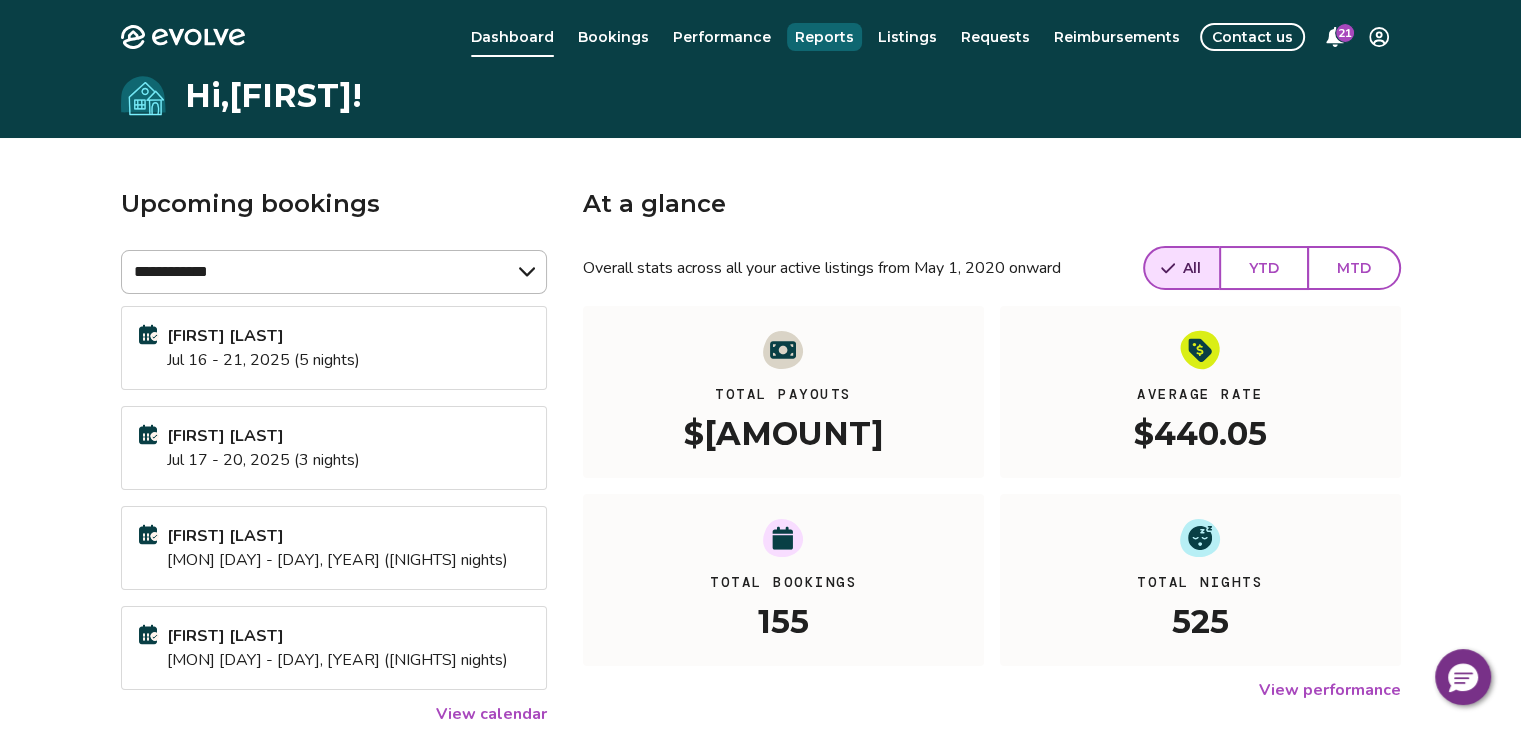 click on "Reports" at bounding box center (824, 37) 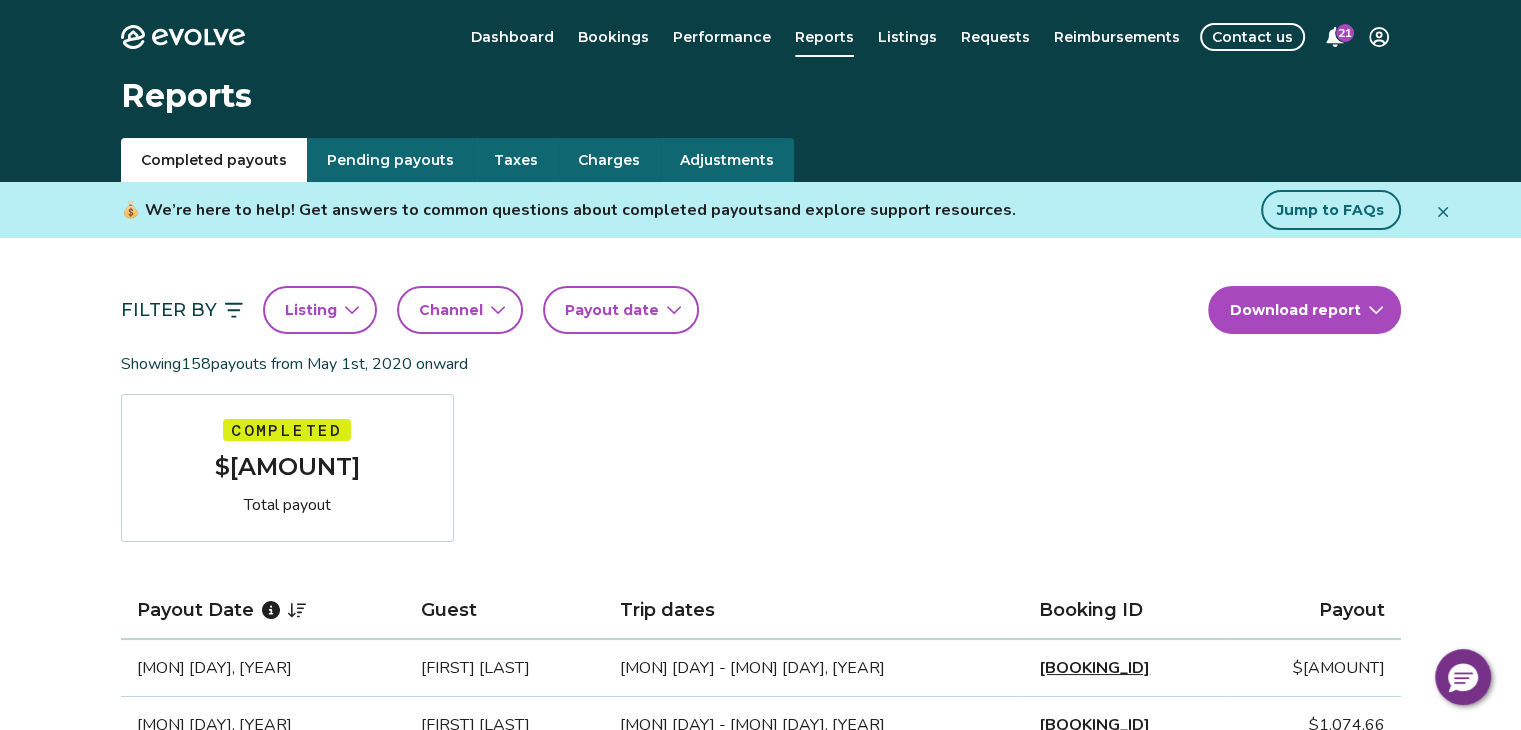 click on "Completed payouts" at bounding box center (214, 160) 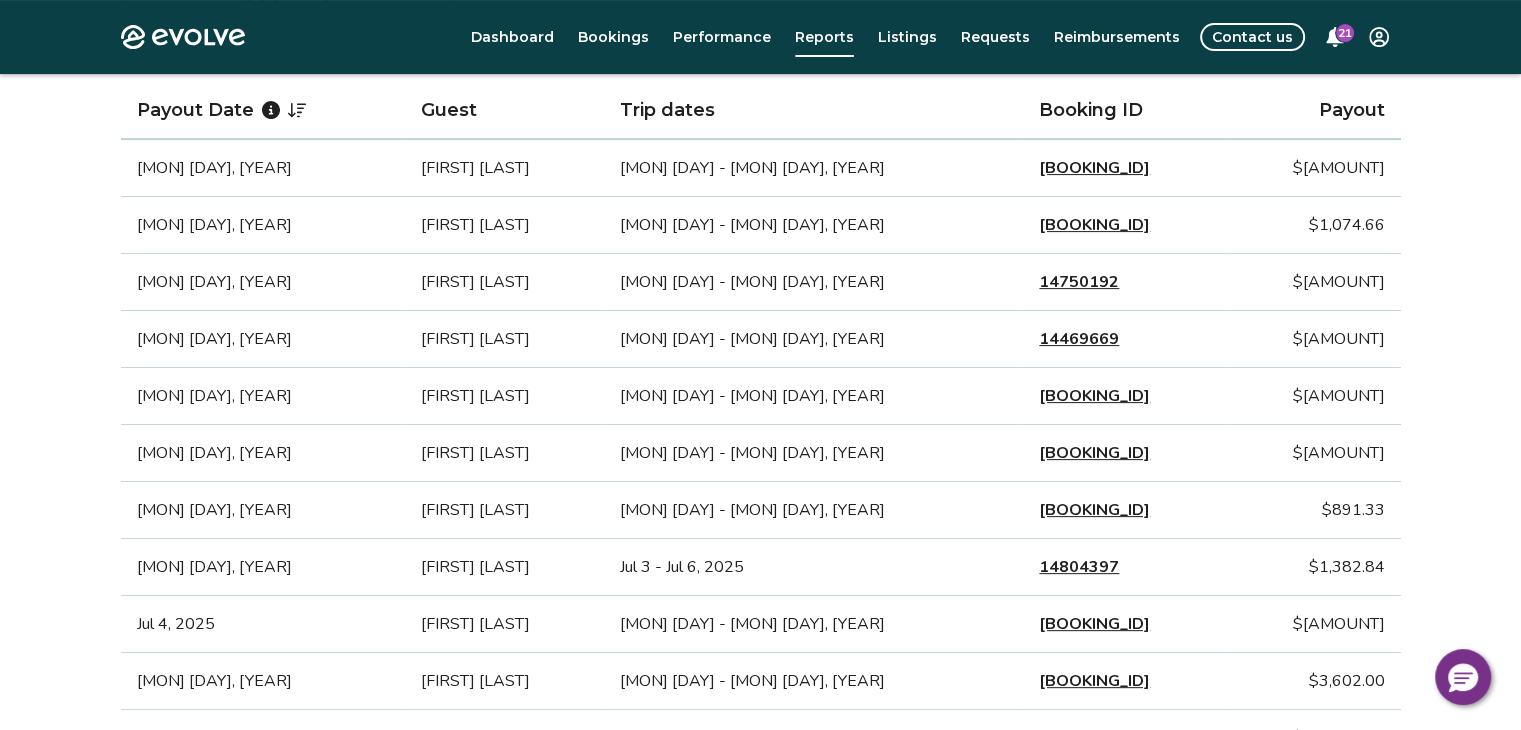 scroll, scrollTop: 400, scrollLeft: 0, axis: vertical 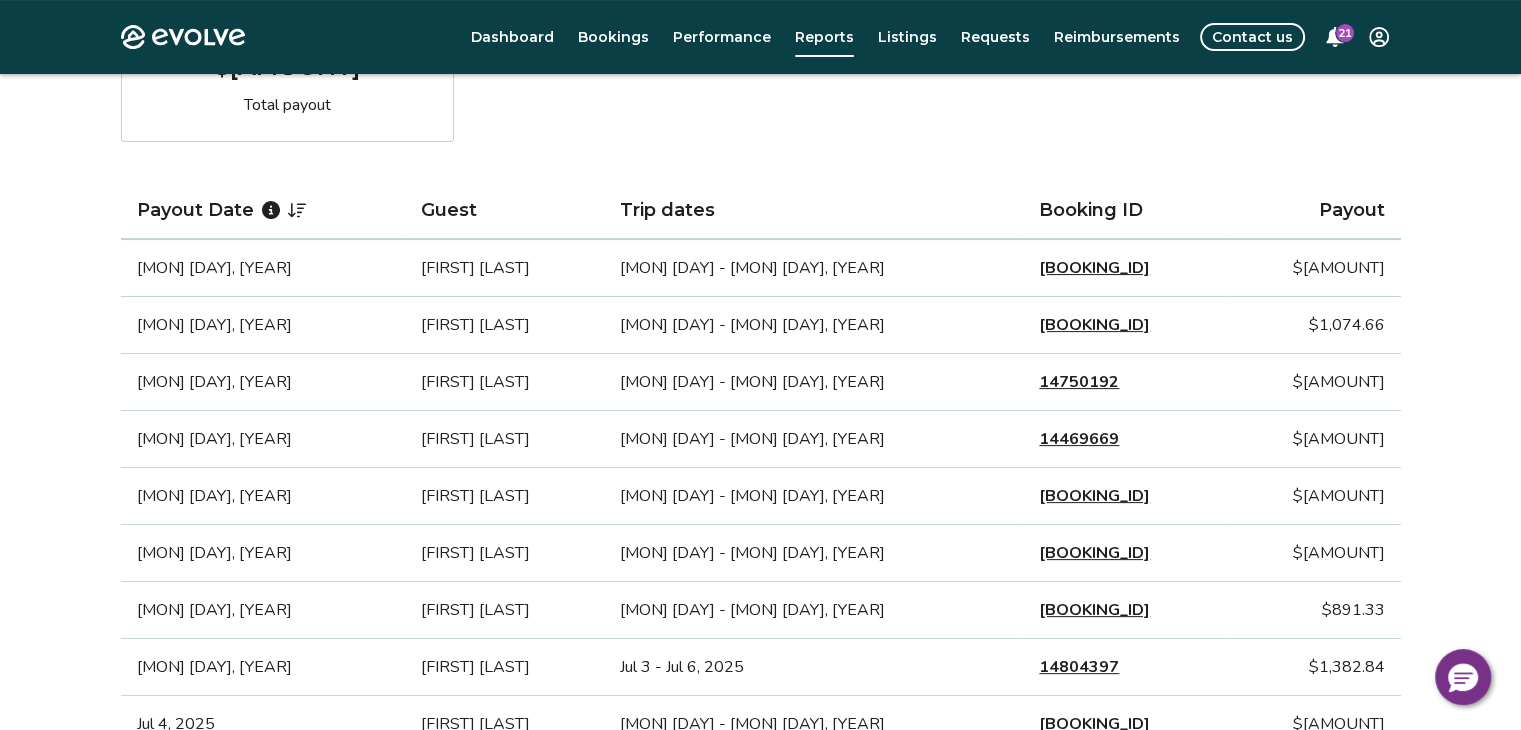 click on "[BOOKING_ID]" at bounding box center [1094, 496] 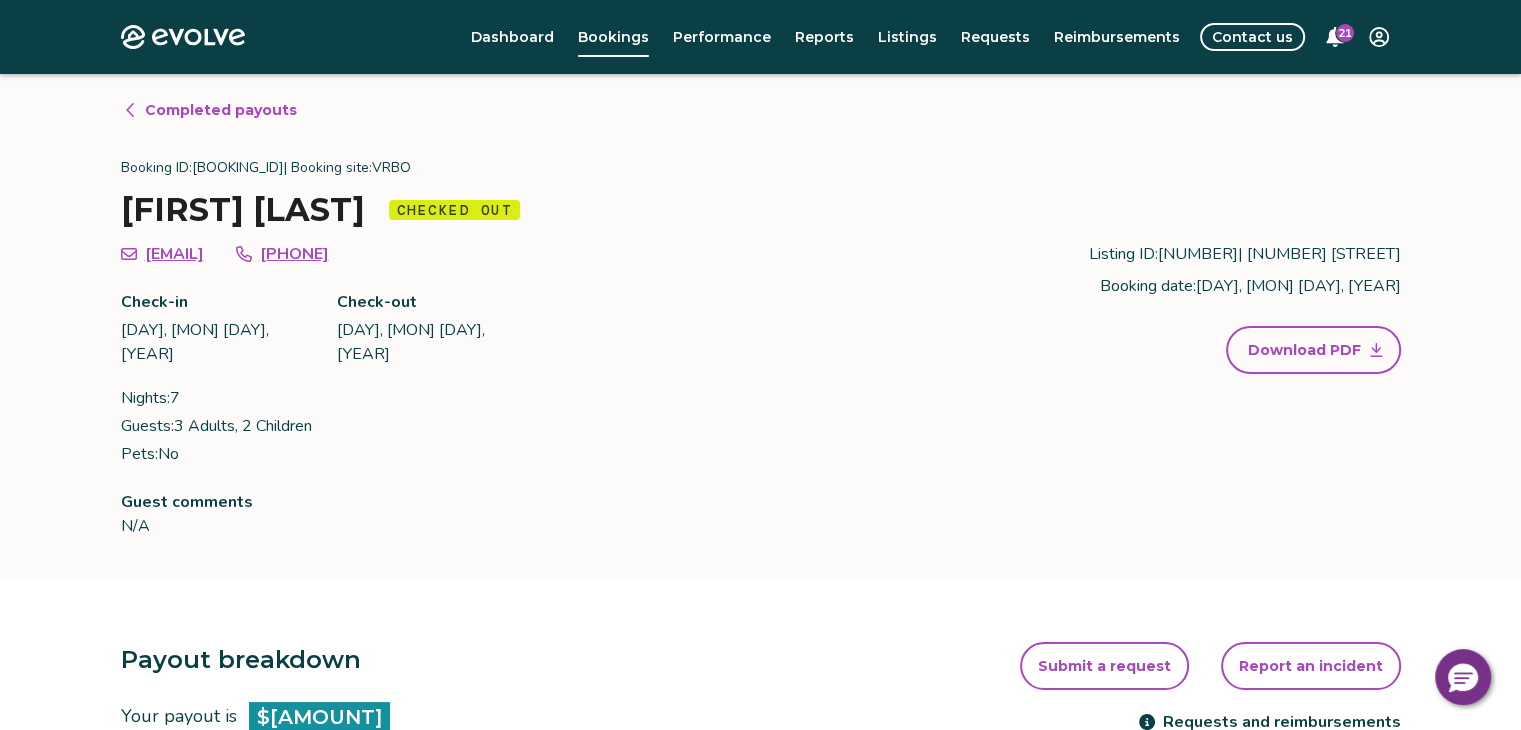 scroll, scrollTop: 0, scrollLeft: 0, axis: both 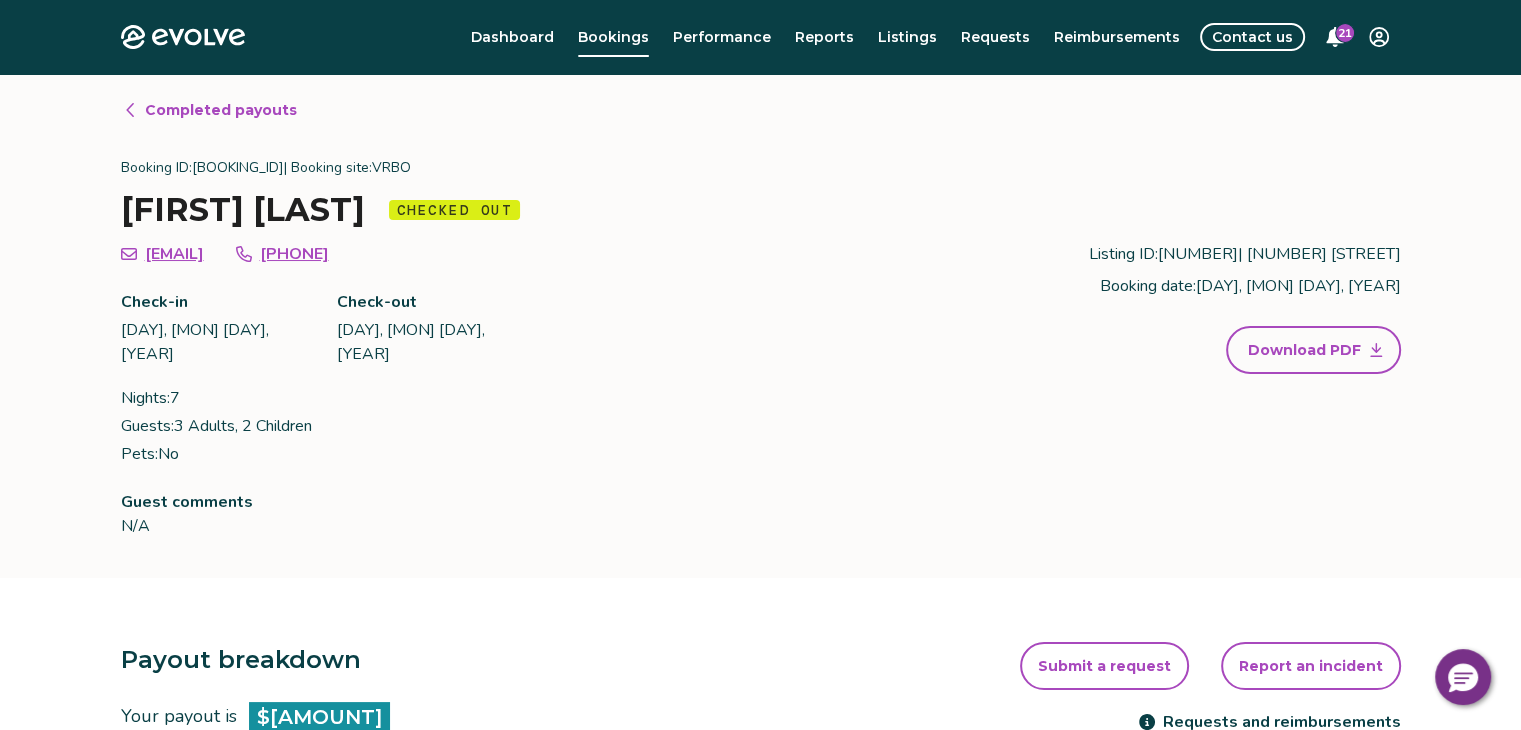 click on "Completed payouts" at bounding box center [221, 110] 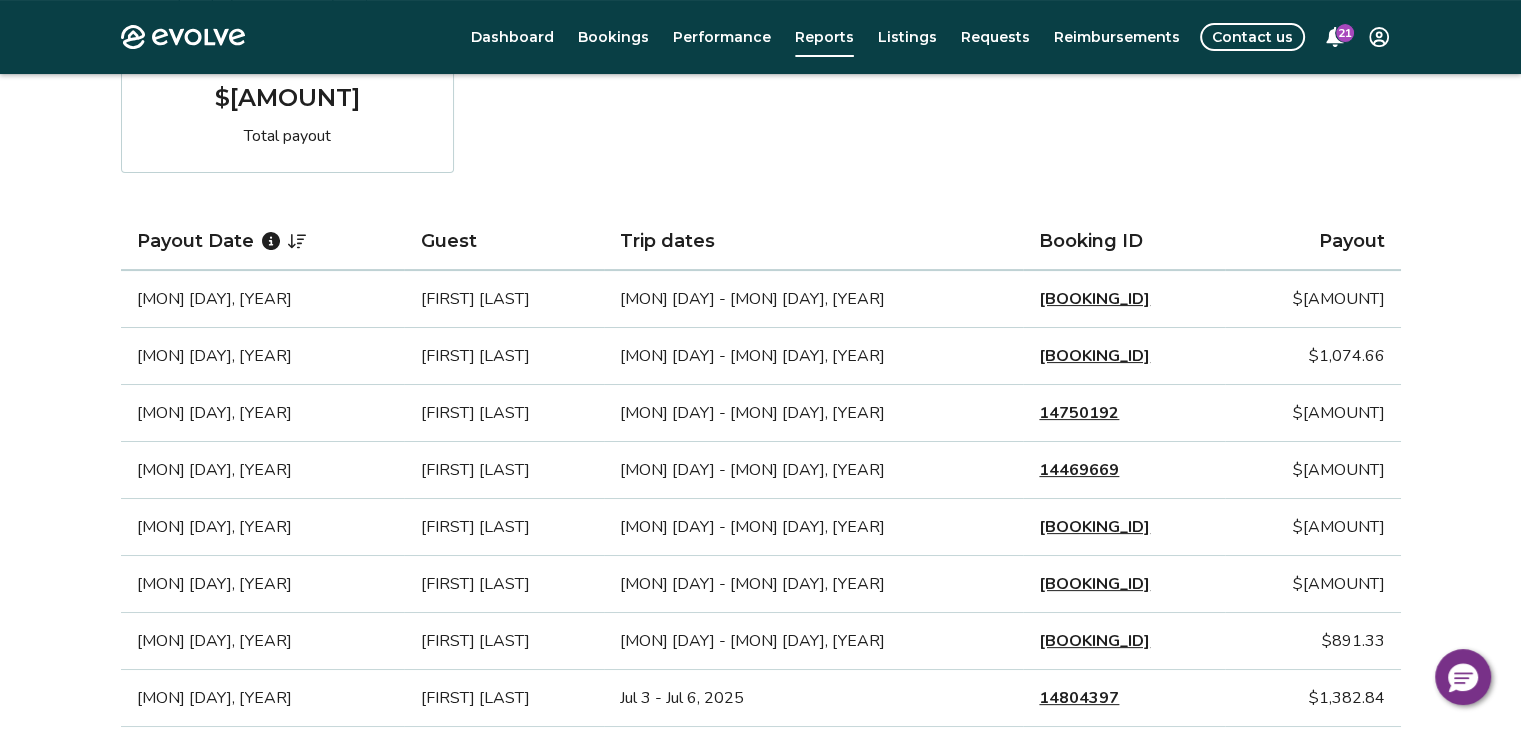 scroll, scrollTop: 400, scrollLeft: 0, axis: vertical 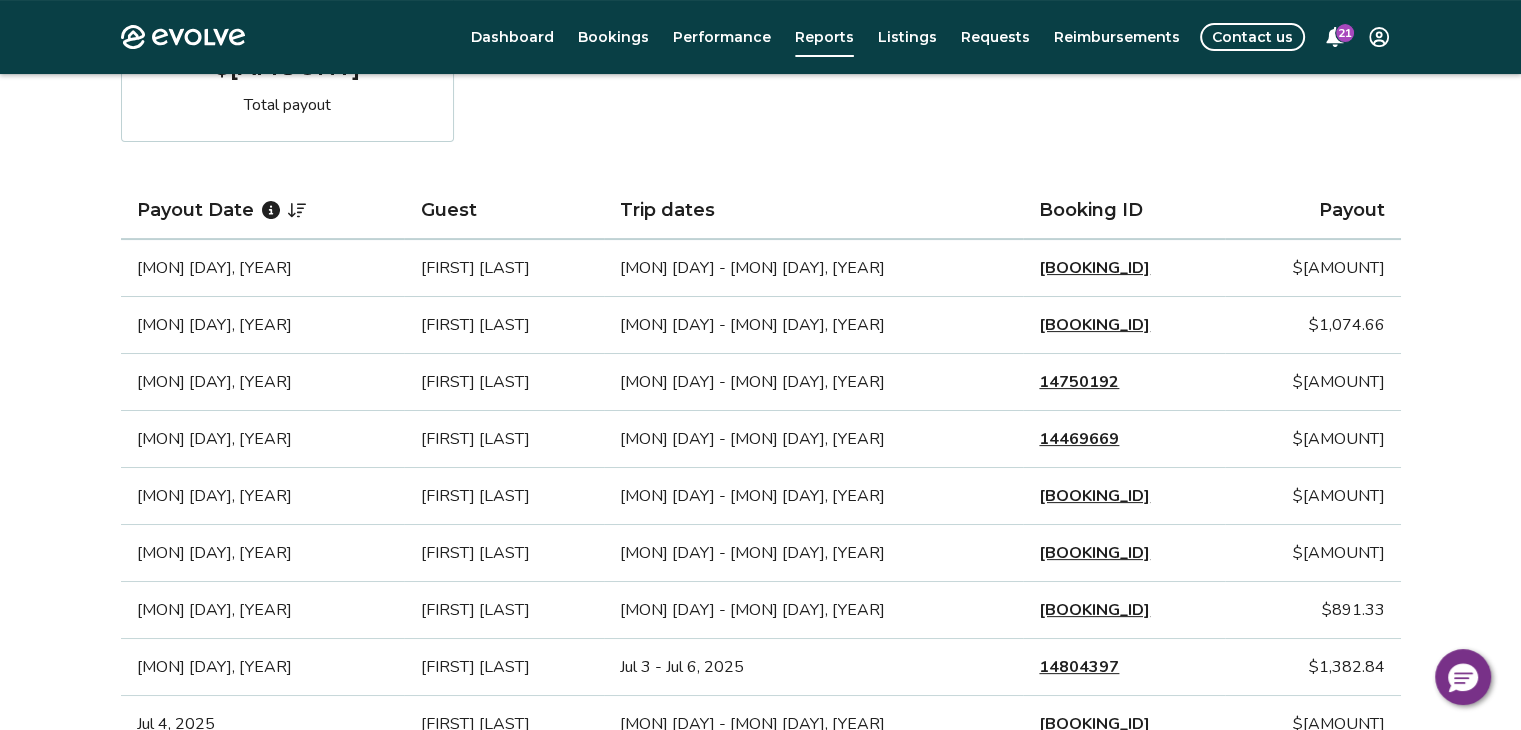 click on "14469669" at bounding box center [1079, 439] 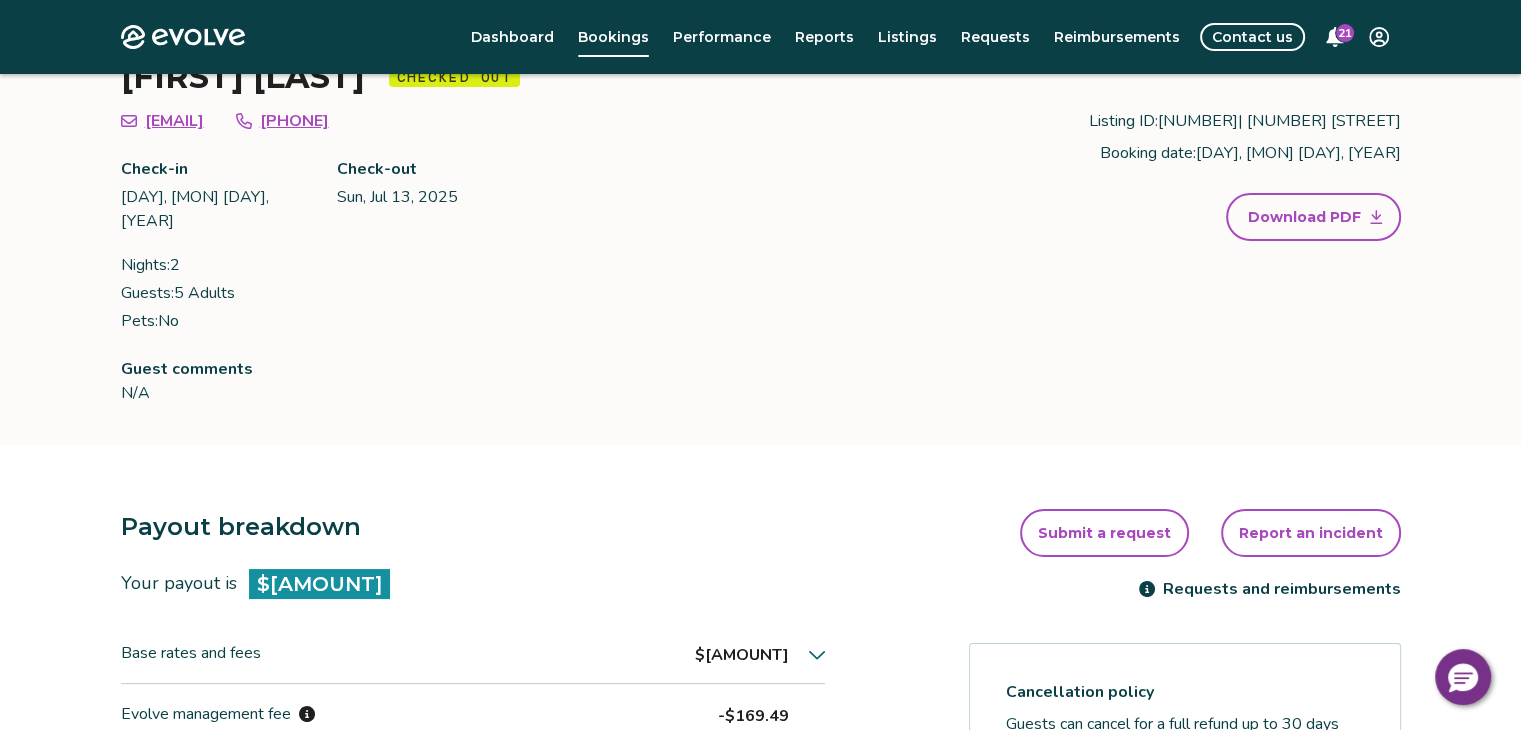 scroll, scrollTop: 0, scrollLeft: 0, axis: both 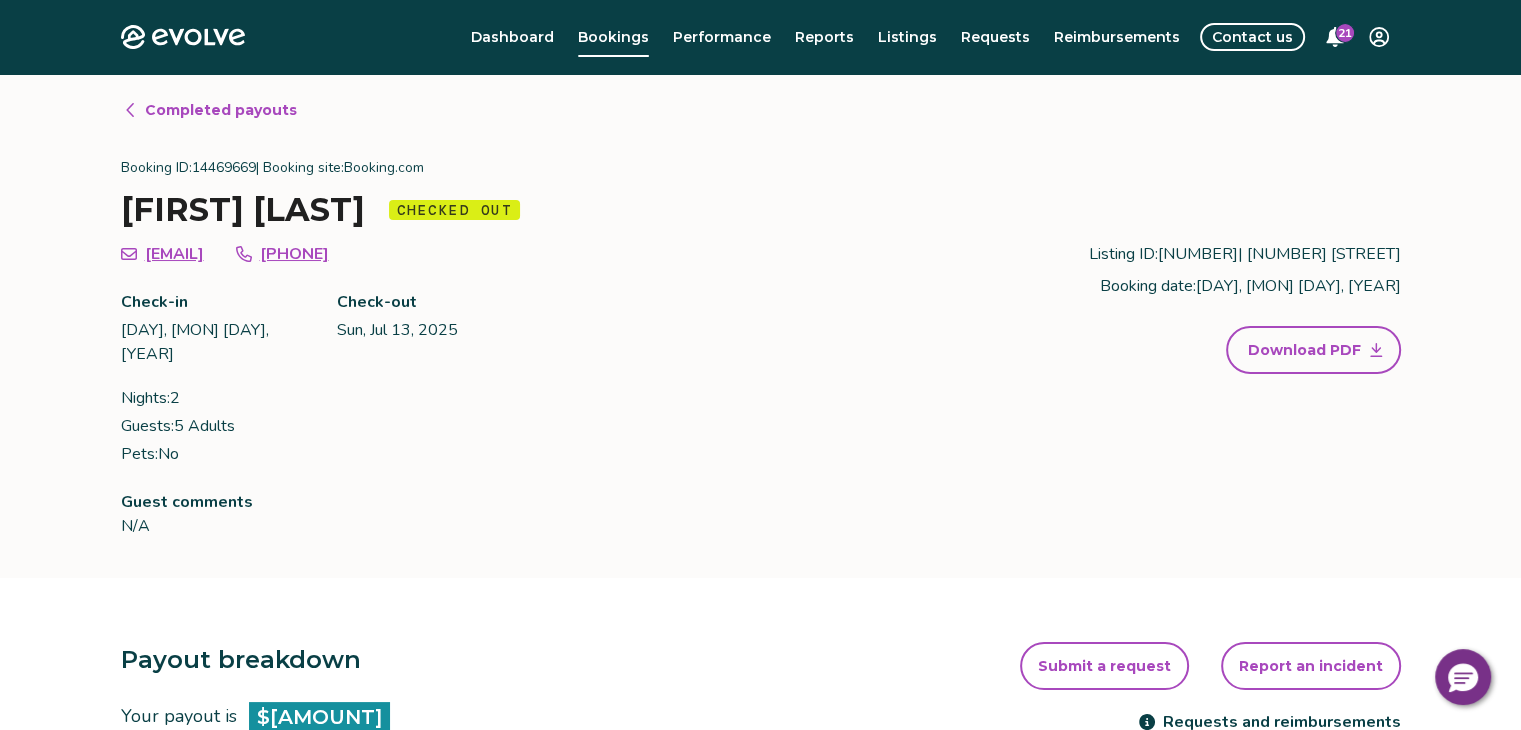 click 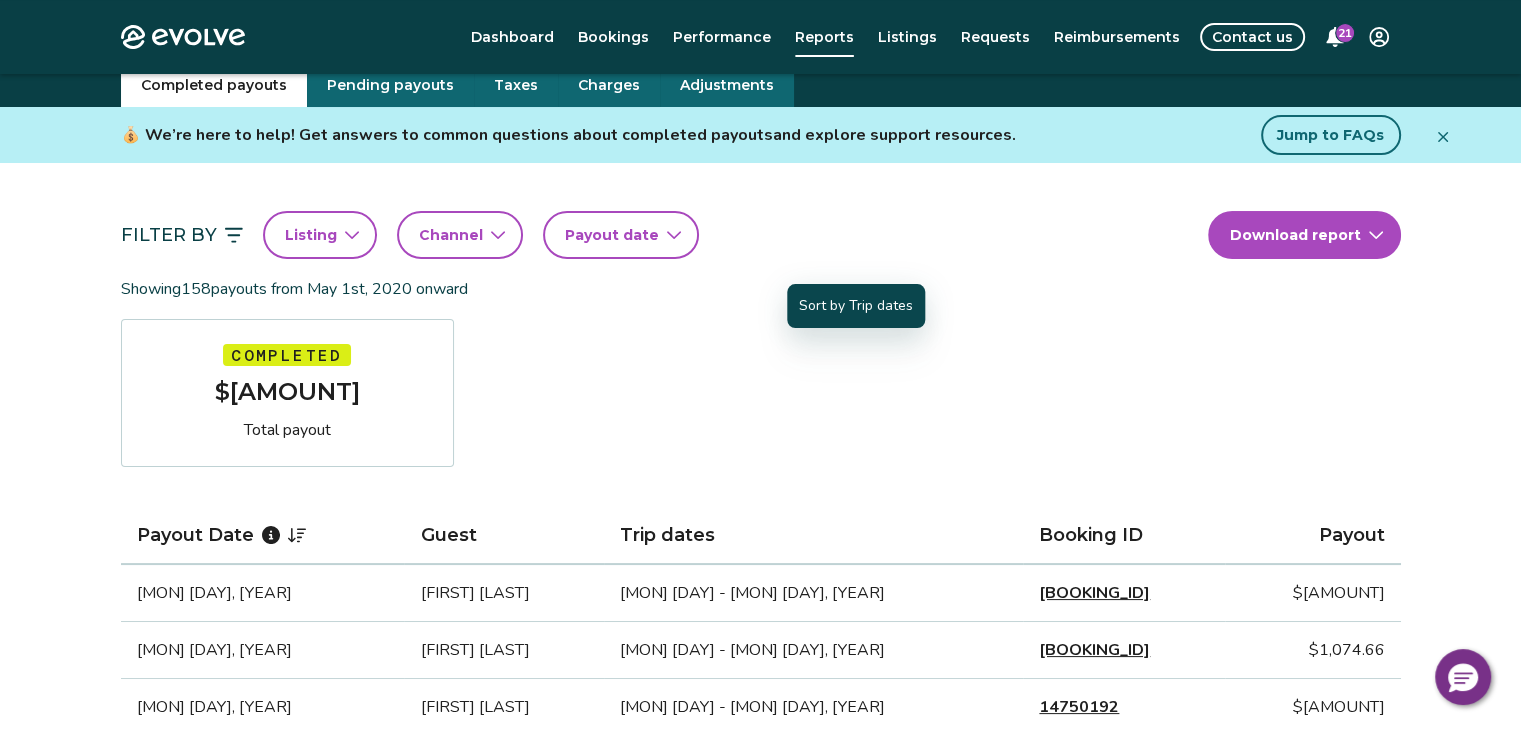 scroll, scrollTop: 300, scrollLeft: 0, axis: vertical 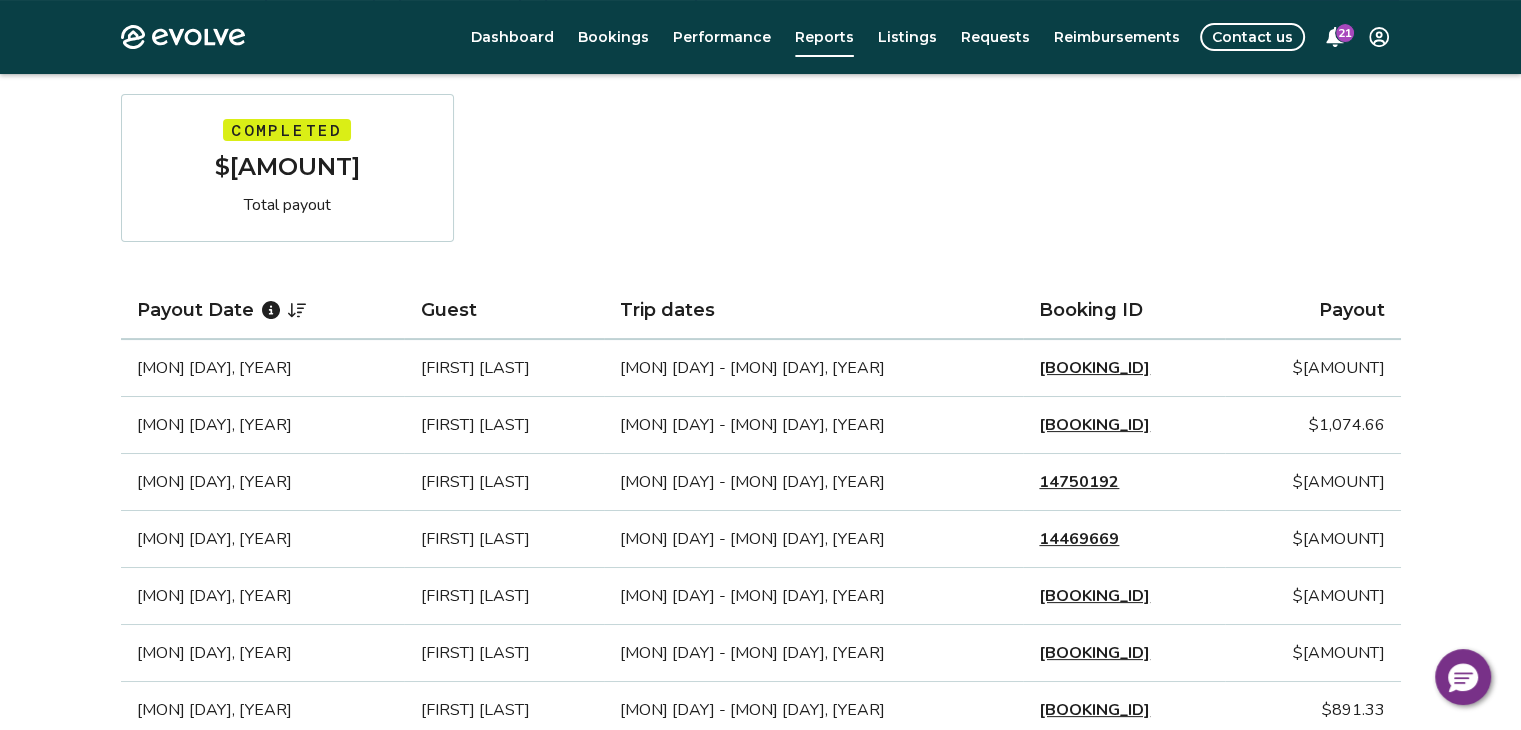 click on "14750192" at bounding box center (1079, 482) 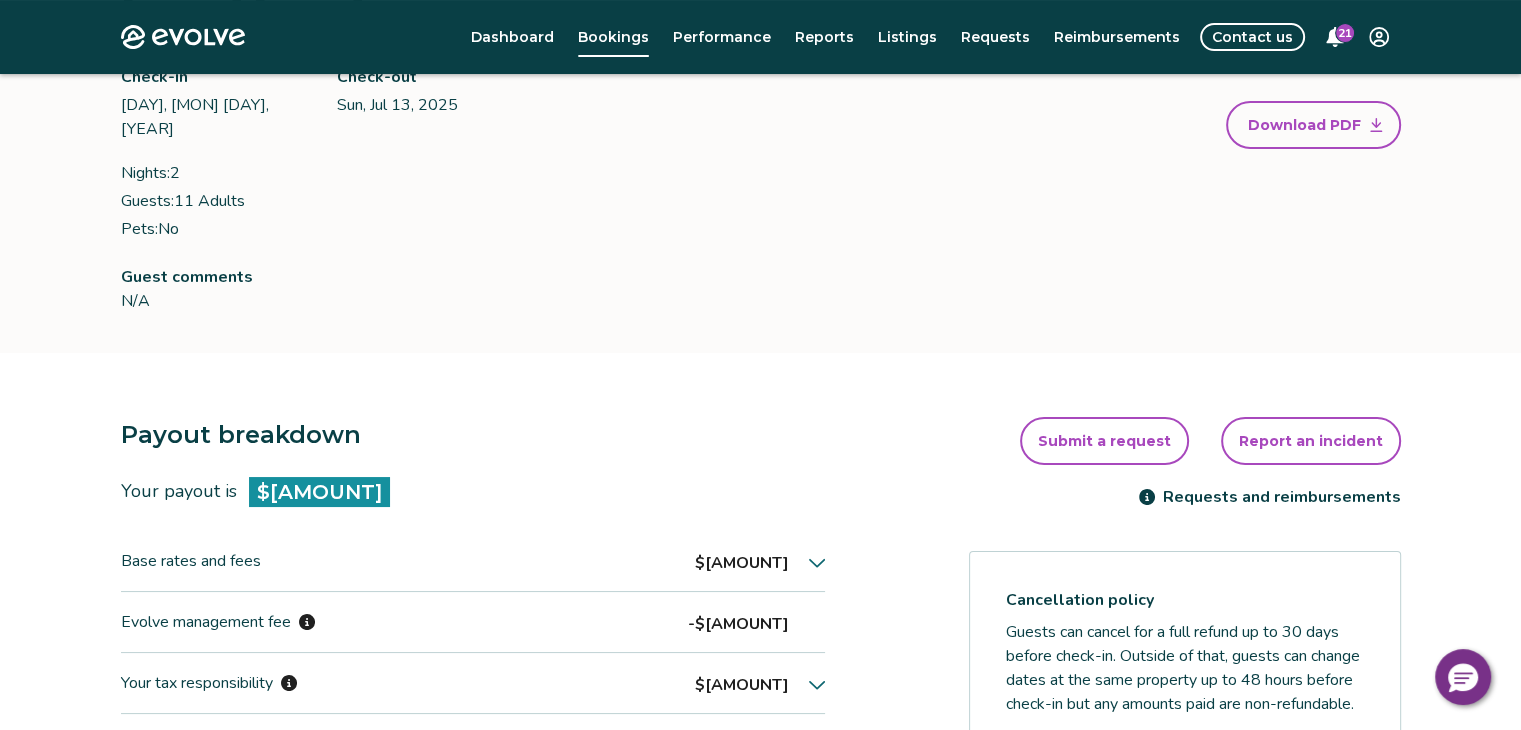 scroll, scrollTop: 0, scrollLeft: 0, axis: both 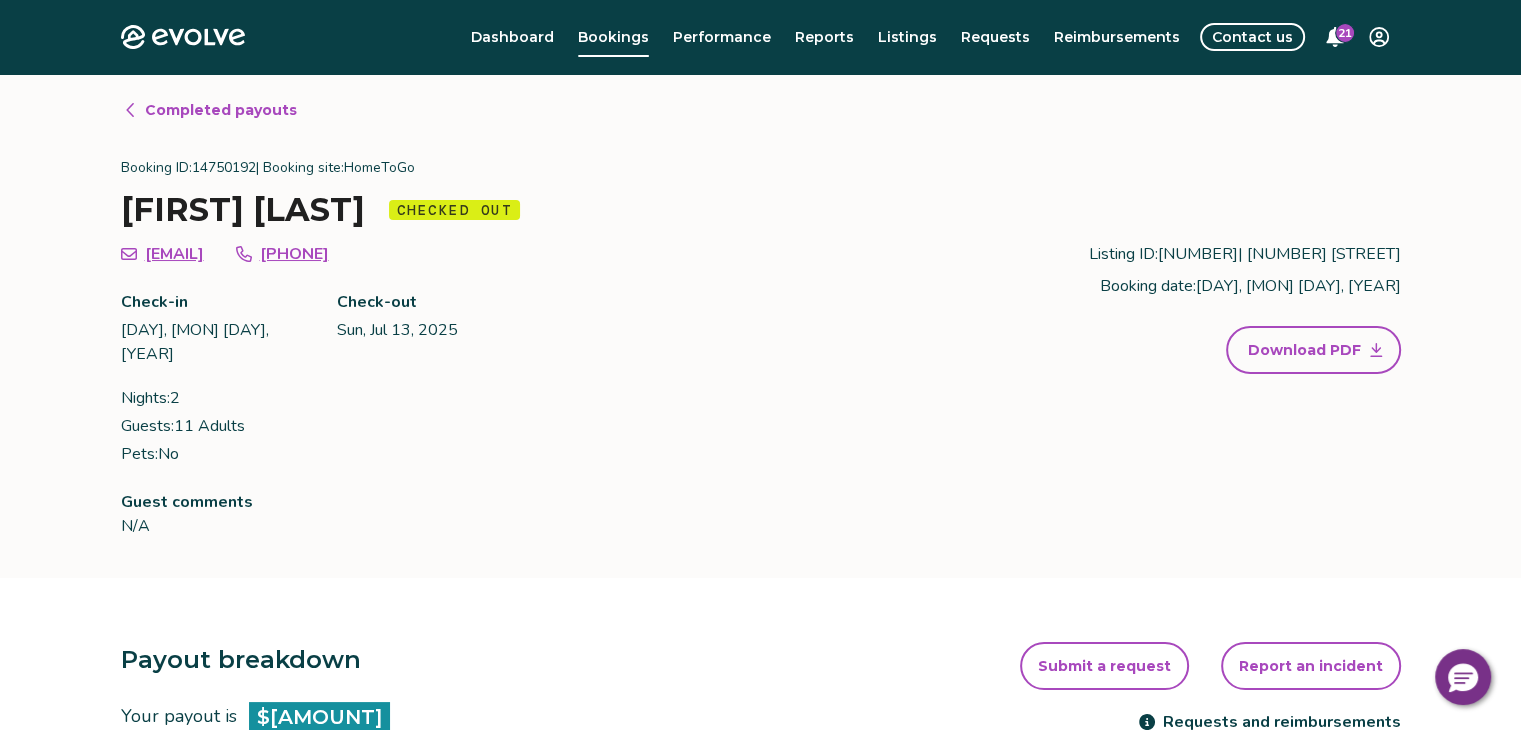 click on "Completed payouts" at bounding box center [221, 110] 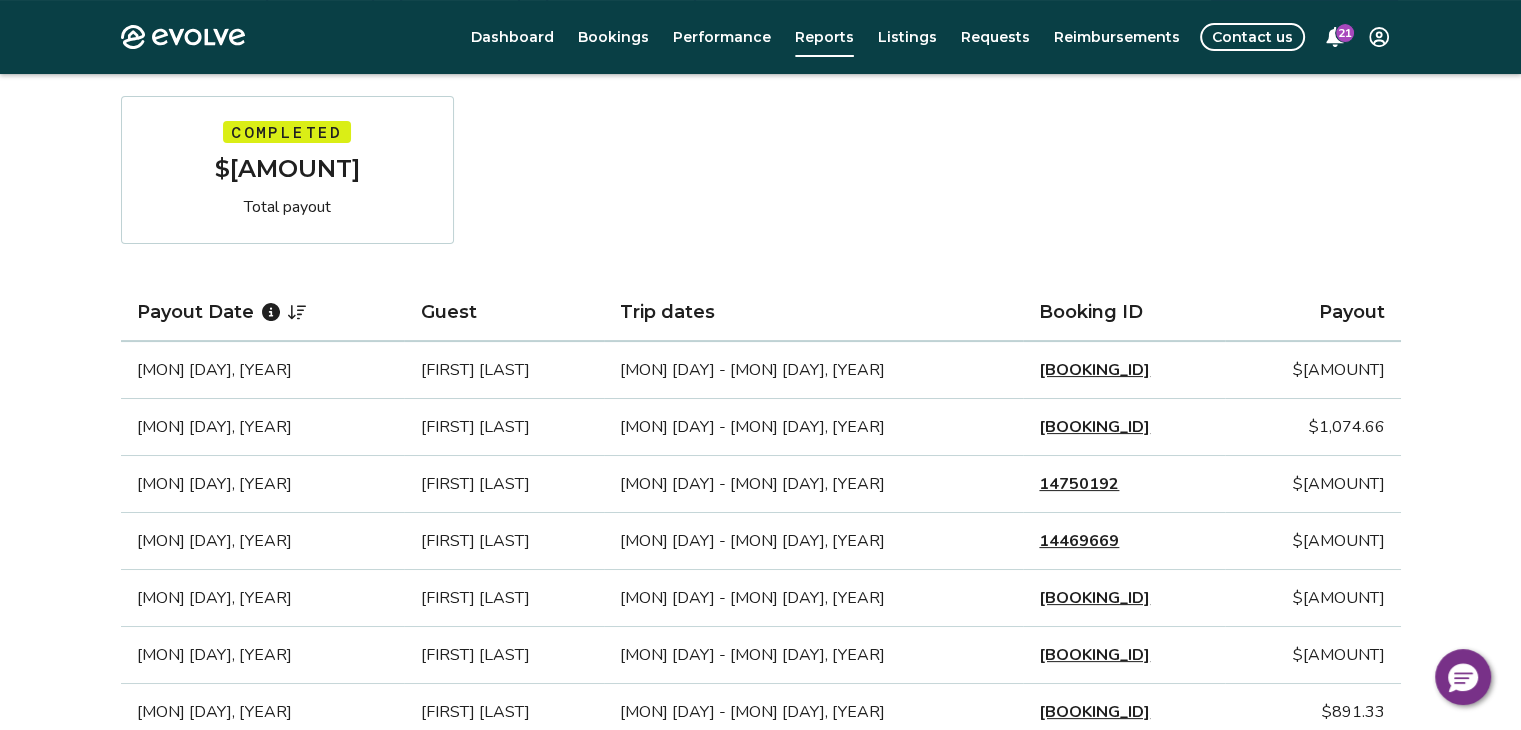scroll, scrollTop: 300, scrollLeft: 0, axis: vertical 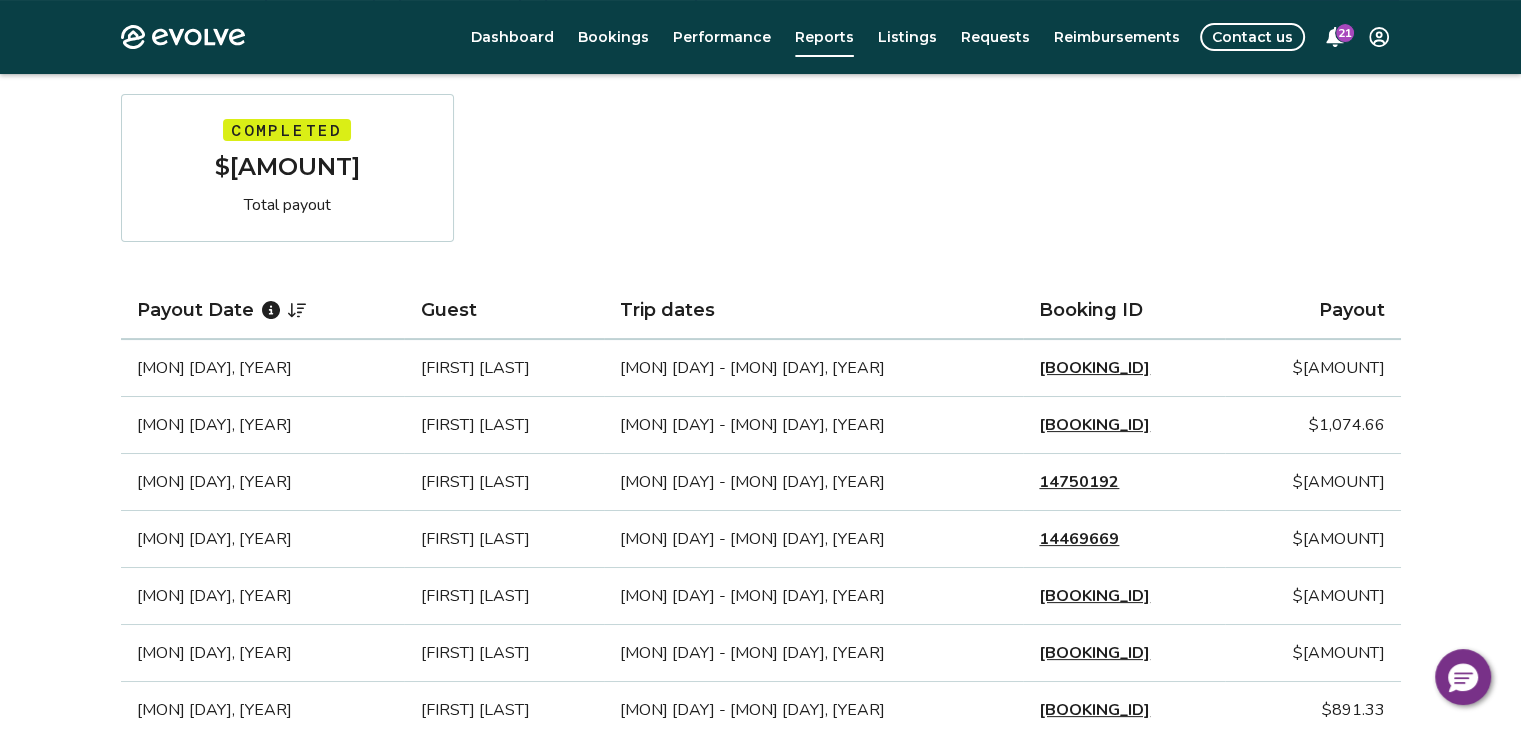 click on "[BOOKING_ID]" at bounding box center [1094, 425] 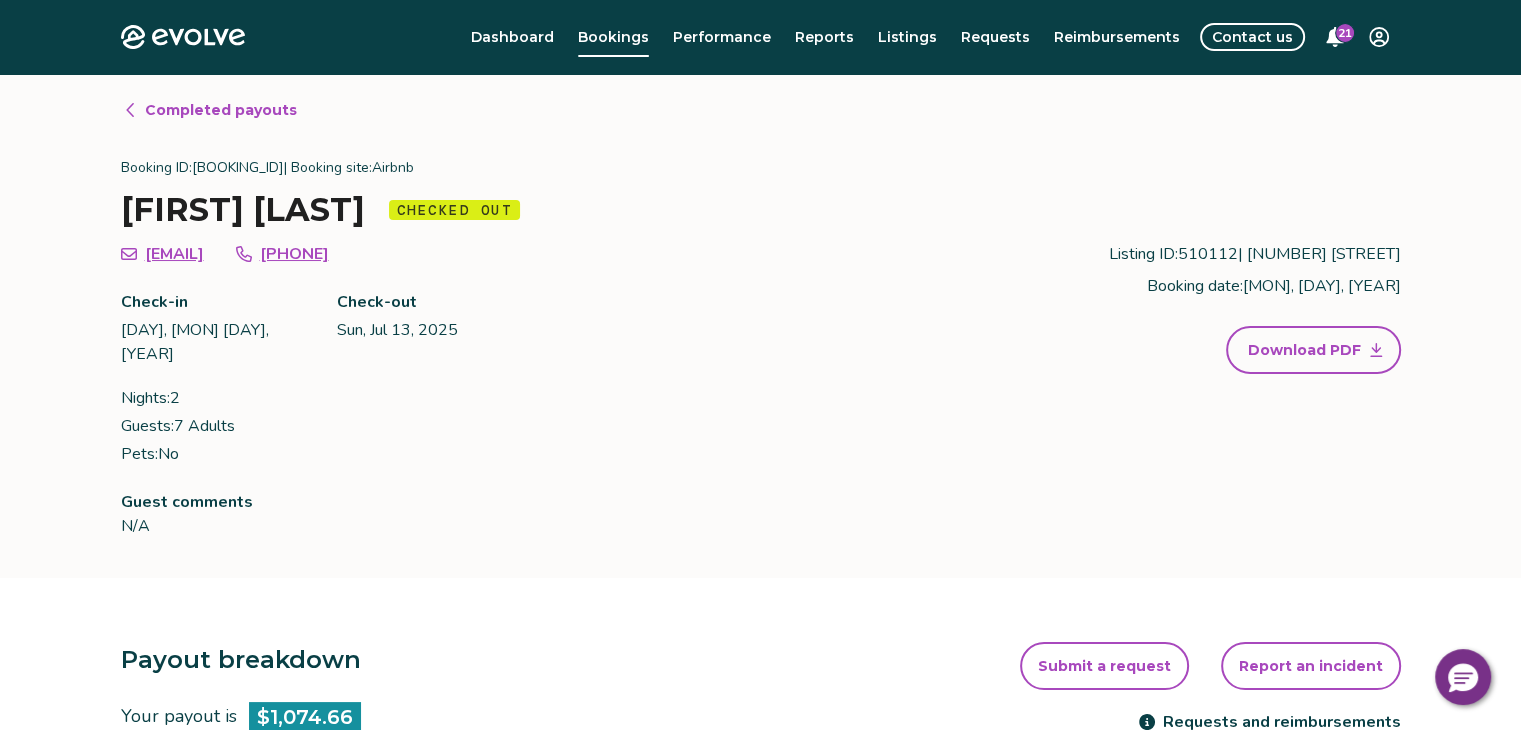click on "Completed payouts" at bounding box center (221, 110) 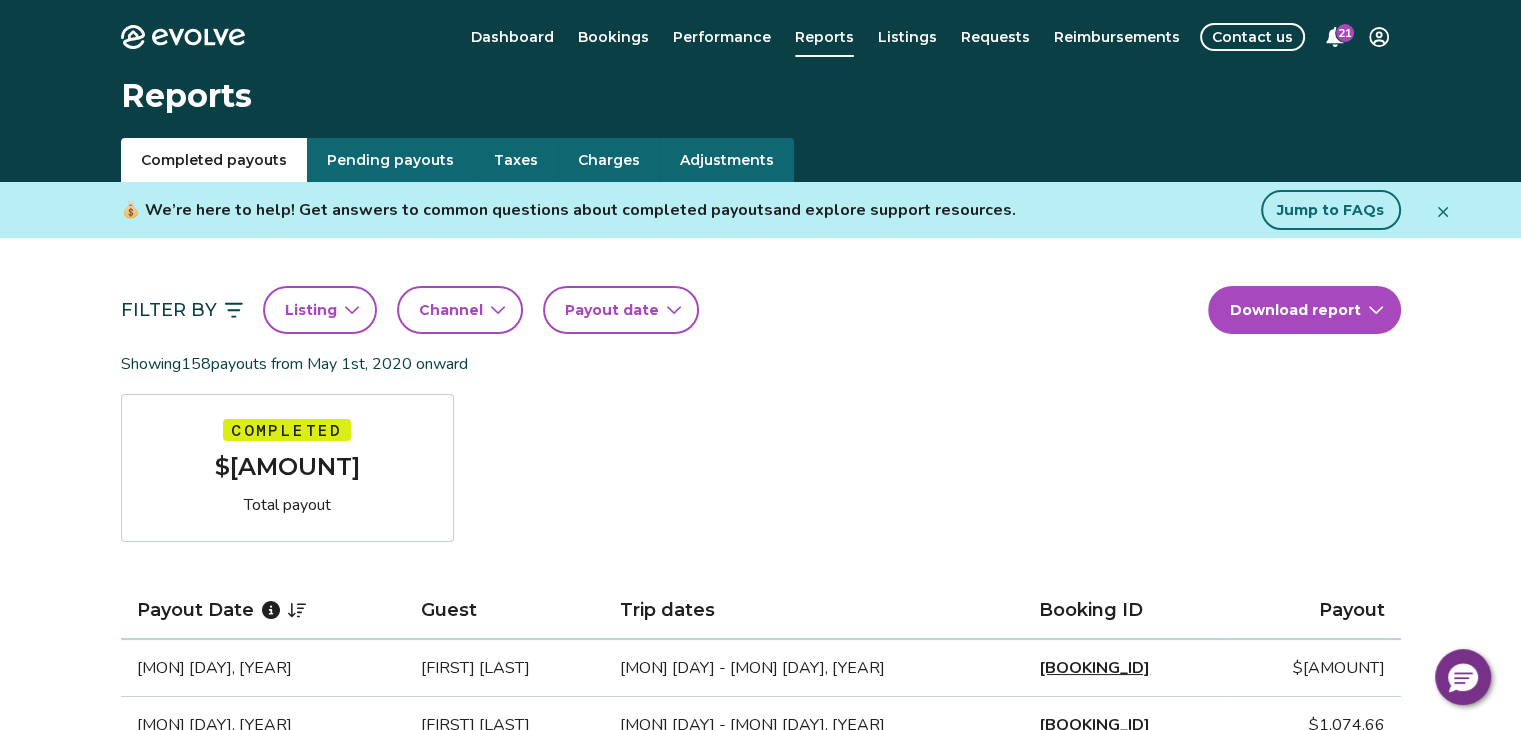 click on "[BOOKING_ID]" at bounding box center (1094, 668) 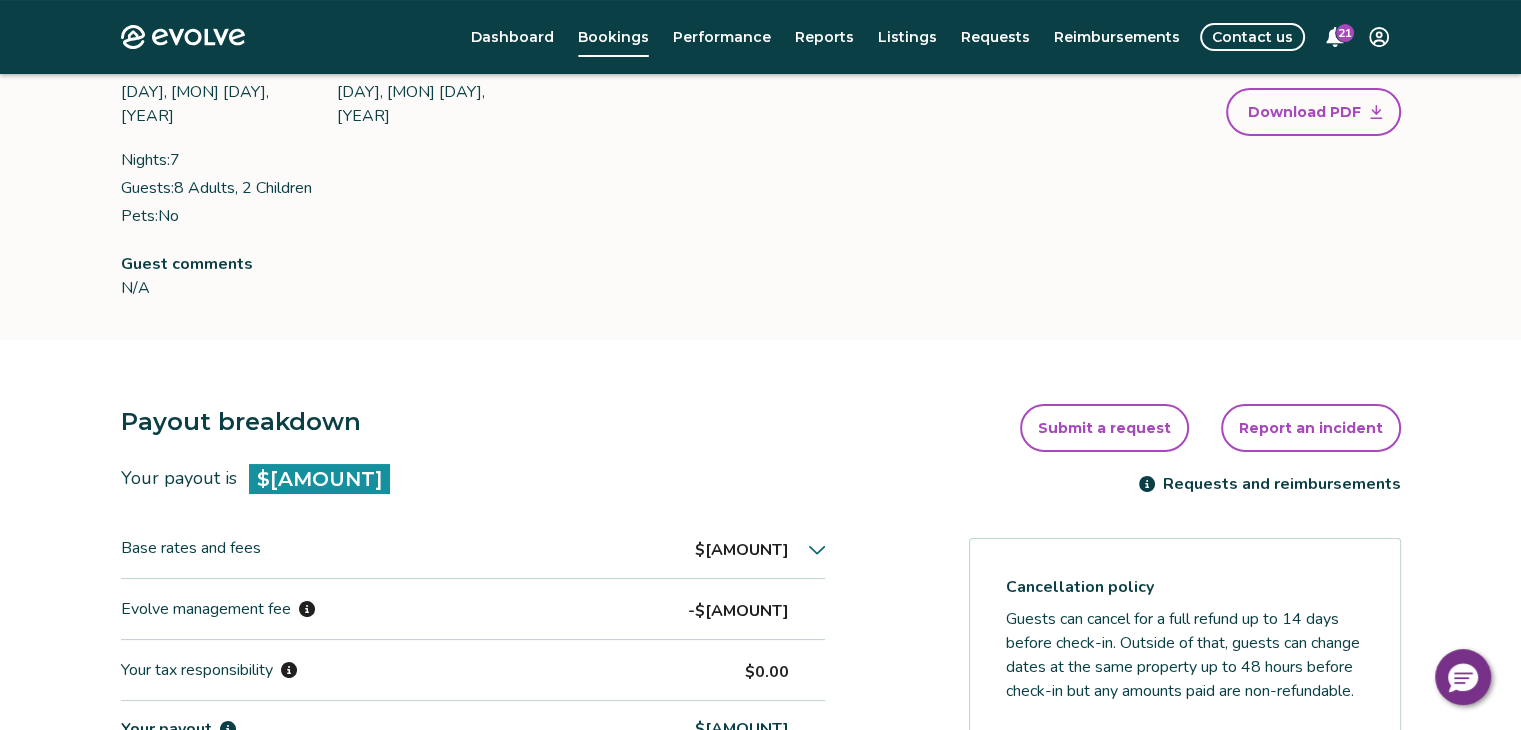 scroll, scrollTop: 0, scrollLeft: 0, axis: both 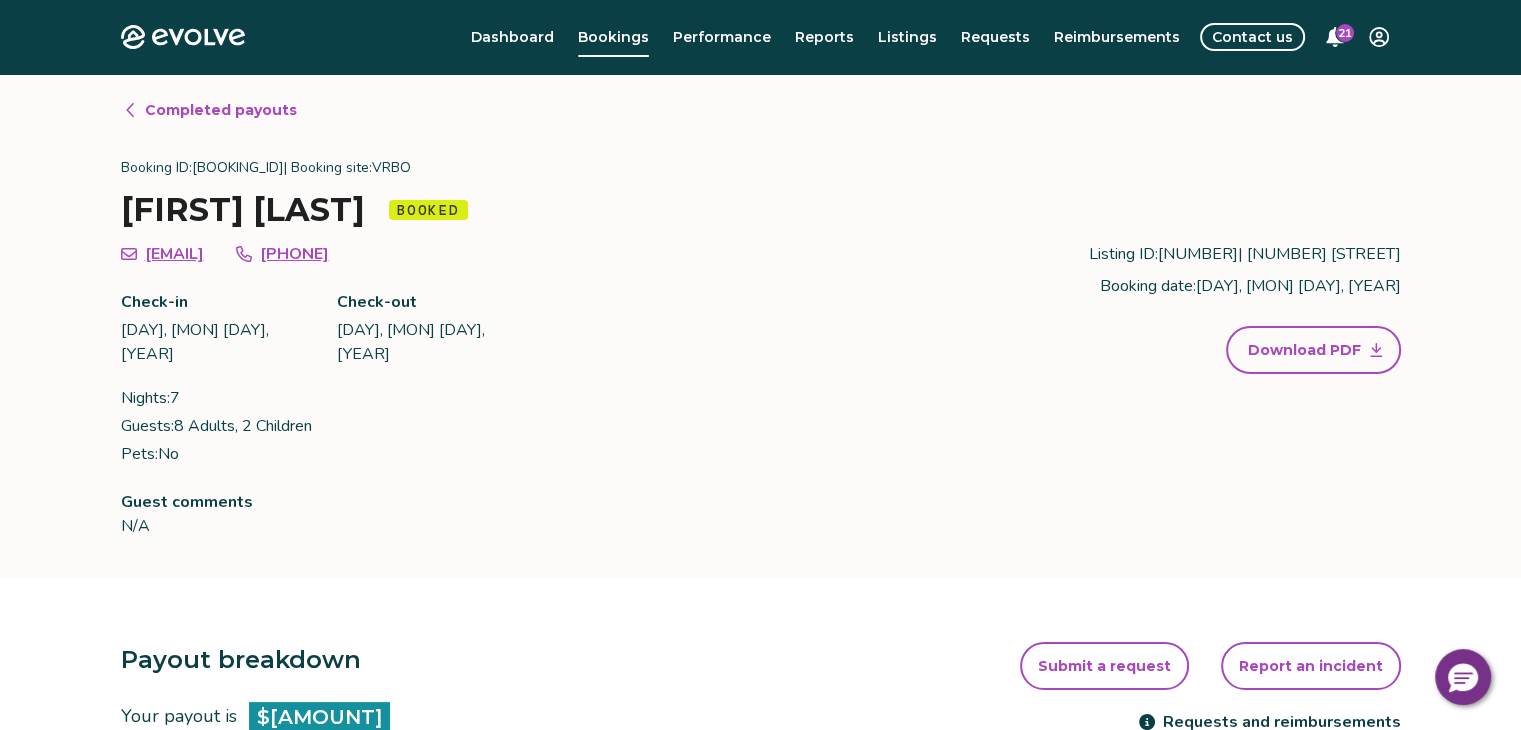 click on "Completed payouts" at bounding box center (221, 110) 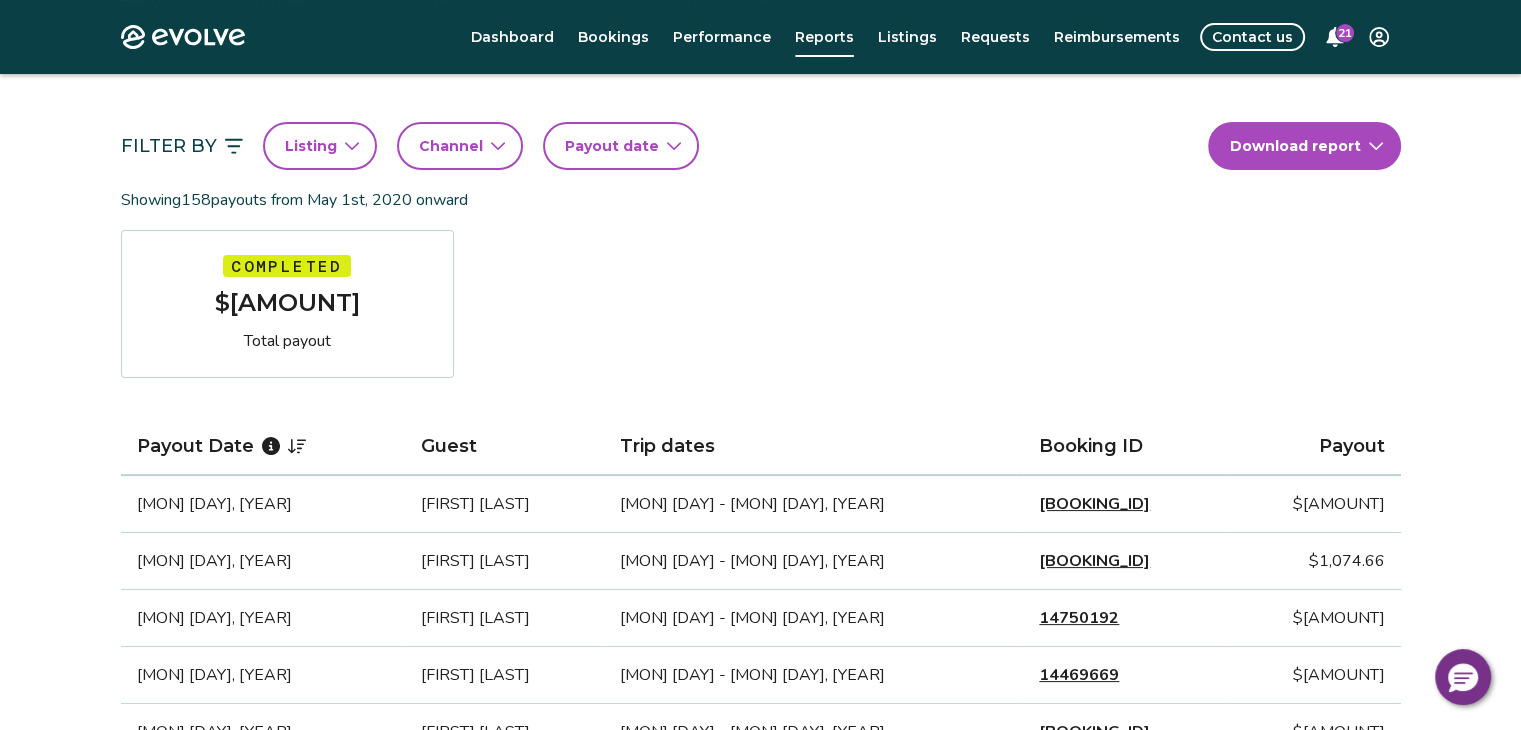 scroll, scrollTop: 0, scrollLeft: 0, axis: both 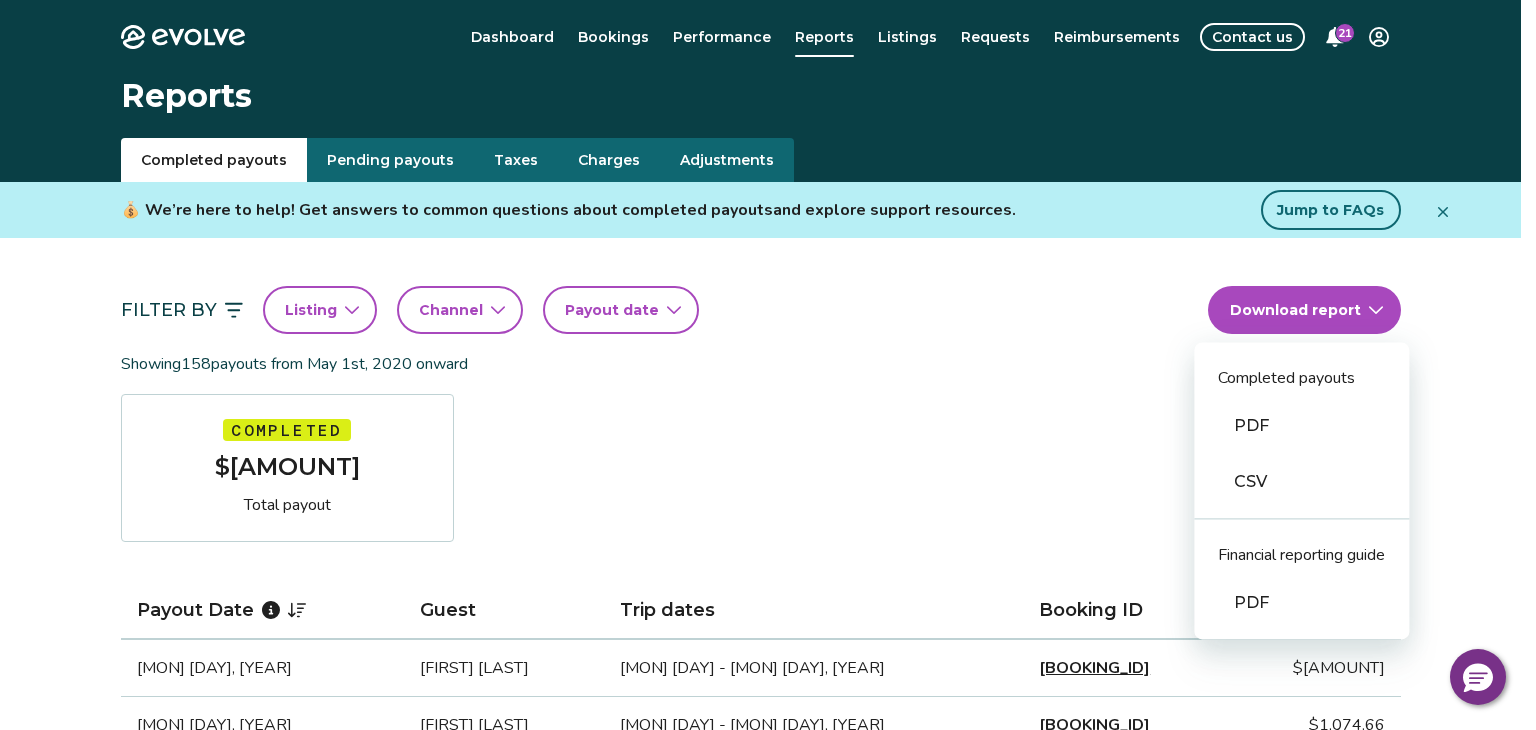 click on "Evolve Dashboard Bookings Performance Reports Listings Requests Reimbursements Contact us 21 Reports Completed payouts Pending payouts Taxes Charges Adjustments 💰 We’re here to help! Get answers to common questions about   completed payouts  and explore support resources. Jump to FAQs Filter By  Listing Channel Payout date Download   report Completed payouts PDF CSV Financial reporting guide PDF Showing  158  payouts   from May 1st, 2020 onward Completed $231,025.05 Total payout Payout Date Guest Trip dates Booking ID Payout [MON] [DAY], [YEAR] [FIRST] [LAST] [MON] [DAY] - [MON] [DAY], [YEAR] [BOOKING_ID] $[AMOUNT] [MON] [DAY], [YEAR] [FIRST] [LAST] [MON] [DAY] - [MON] [DAY], [YEAR] [BOOKING_ID] $[AMOUNT] [MON] [DAY], [YEAR] [FIRST] [LAST] [MON] [DAY] - [MON] [DAY], [YEAR] [BOOKING_ID] $[AMOUNT] [MON] [DAY], [YEAR] [FIRST] [LAST] [MON] [DAY] - [MON] [DAY], [YEAR] [BOOKING_ID] $[AMOUNT] [MON] [DAY], [YEAR] [FIRST] [LAST] [MON] [DAY] - [MON] [DAY], [YEAR] [BOOKING_ID] $[AMOUNT] [MON] [DAY], [YEAR] [FIRST] [LAST] [MON] [DAY] - [MON] [DAY], [YEAR] [BOOKING_ID] $[AMOUNT] [MON] [DAY], [YEAR] [FIRST] [LAST] [MON] [DAY] - [MON] [DAY], [YEAR] [BOOKING_ID] $[AMOUNT] [MON] [DAY], [YEAR] [FIRST] [LAST] [MON] [DAY] - [MON] [DAY], [YEAR] [BOOKING_ID] $[AMOUNT] [MON] [DAY], [YEAR] [FIRST] [LAST] [MON] [DAY] - [MON] [DAY], [YEAR] [BOOKING_ID] $[AMOUNT] [MON] [DAY], [YEAR] [FIRST] [LAST] [MON] [DAY] - [MON] [DAY], [YEAR] [BOOKING_ID] $[AMOUNT] [MON] [DAY], [YEAR] [FIRST] [LAST] [MON] [DAY] - [MON] [DAY], [YEAR] [BOOKING_ID] $[AMOUNT] [MON] [DAY], [YEAR] [FIRST] [LAST] [MON] [DAY] - [MON] [DAY], [YEAR] [BOOKING_ID] $[AMOUNT] [MON] [DAY], [YEAR] [FIRST] [LAST] [MON] [DAY] - [MON] [DAY], [YEAR] [BOOKING_ID] [BOOKING_ID] 1 2 3" at bounding box center [768, 1297] 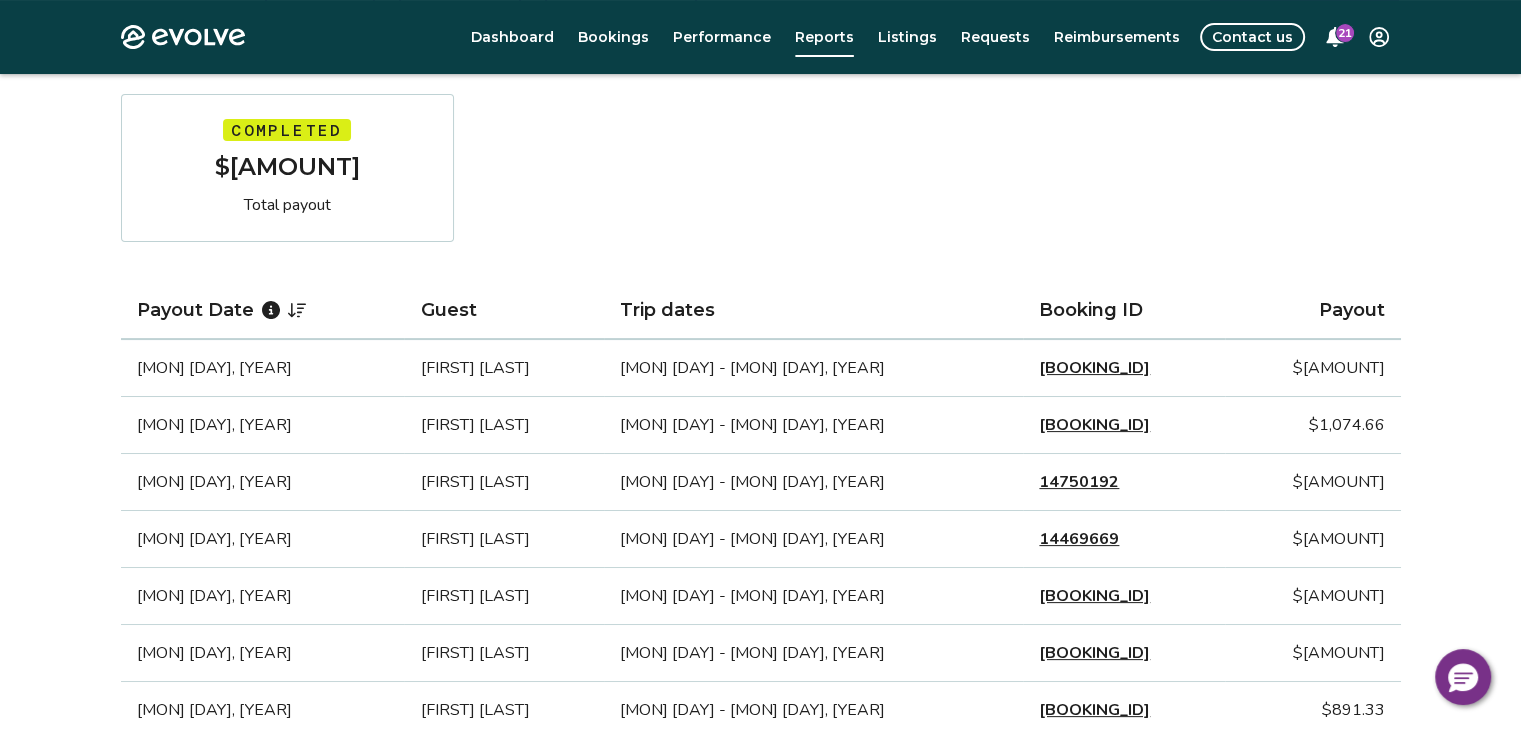 scroll, scrollTop: 0, scrollLeft: 0, axis: both 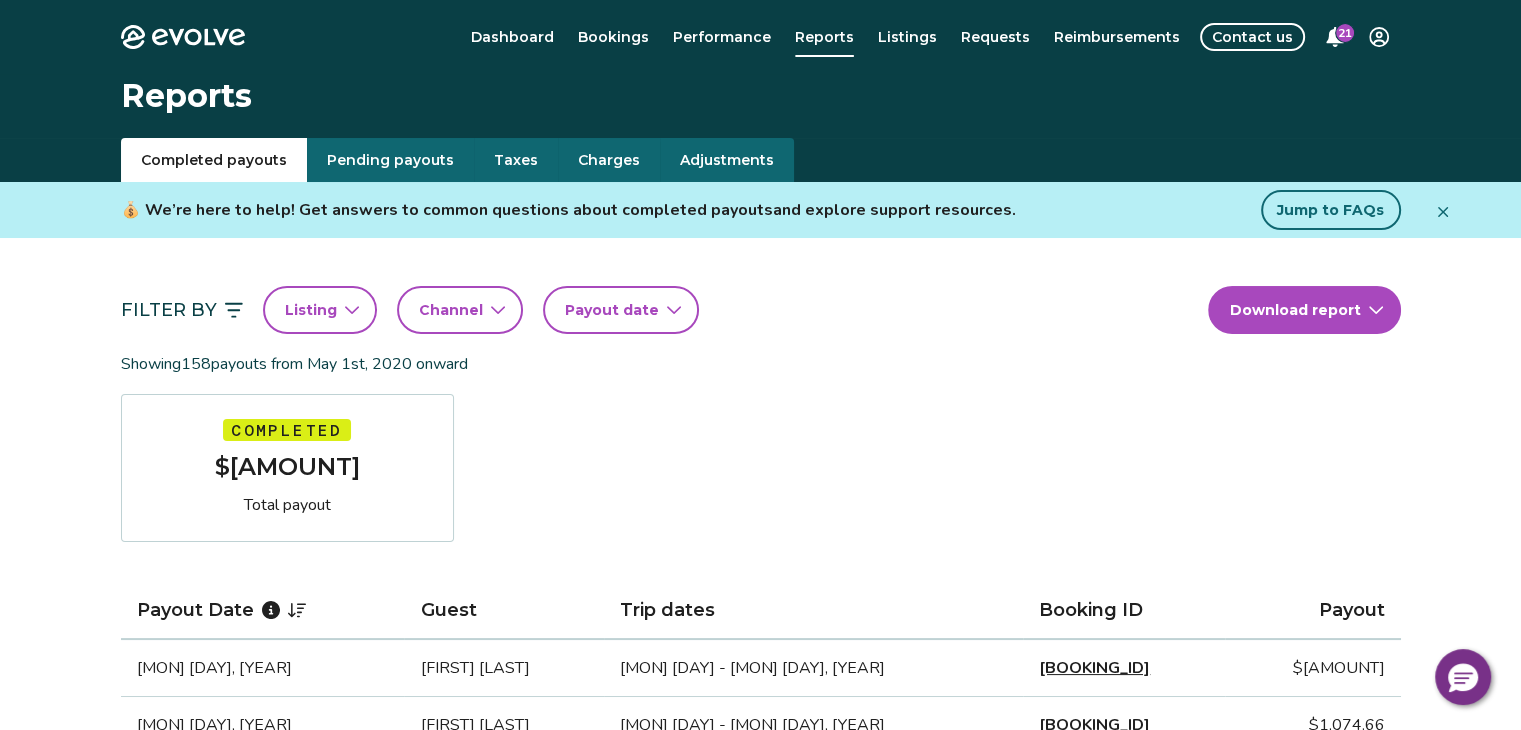 click on "Listing" at bounding box center [311, 310] 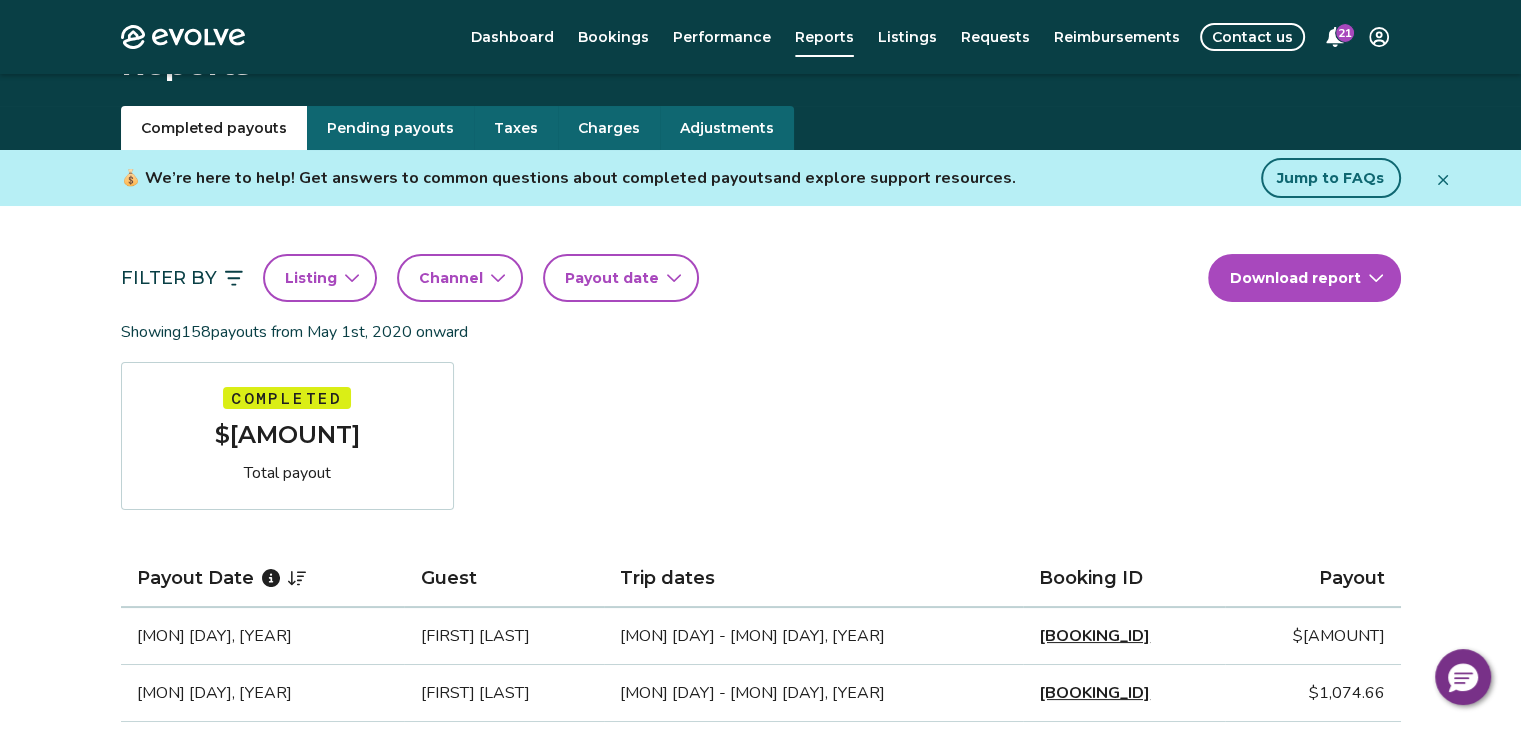 scroll, scrollTop: 0, scrollLeft: 0, axis: both 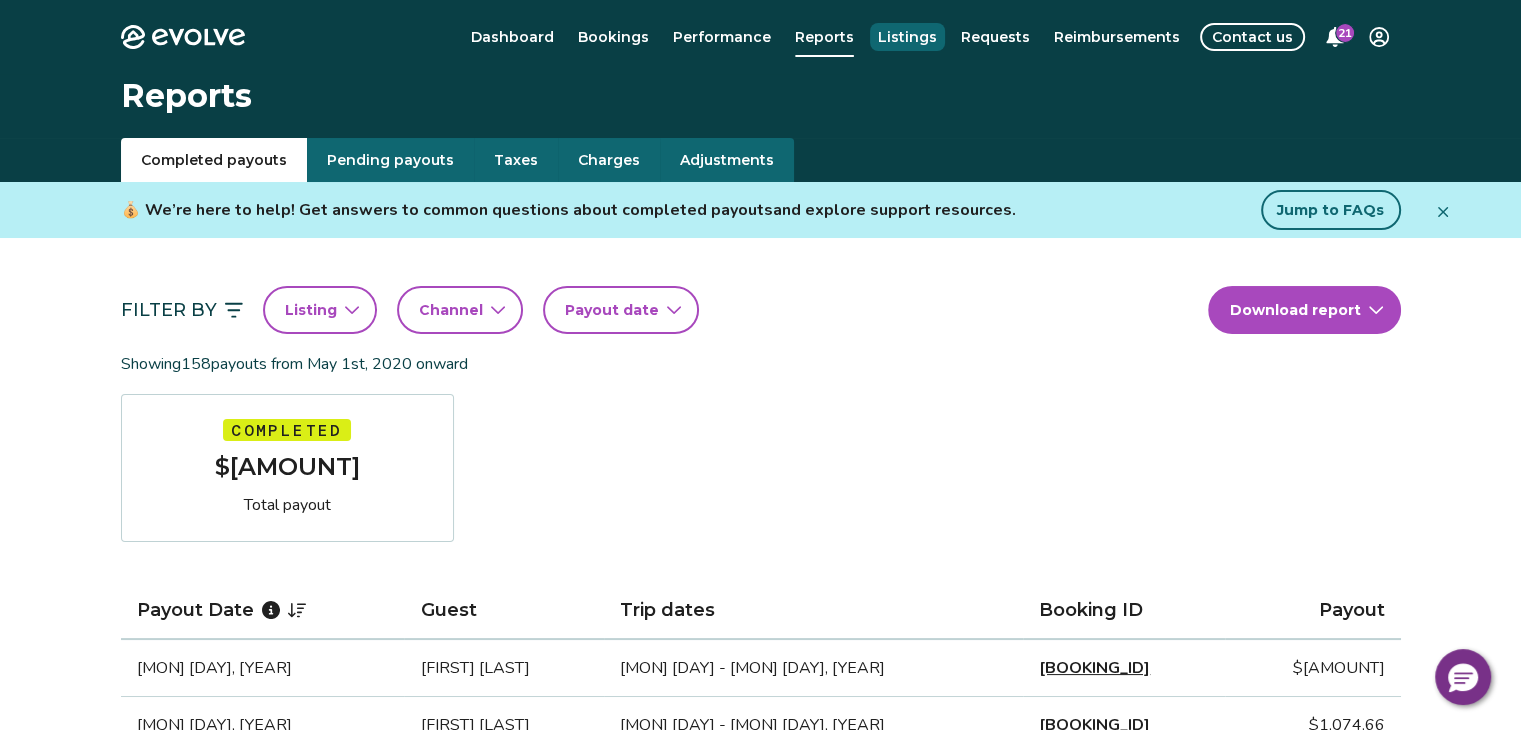click on "Listings" at bounding box center (907, 37) 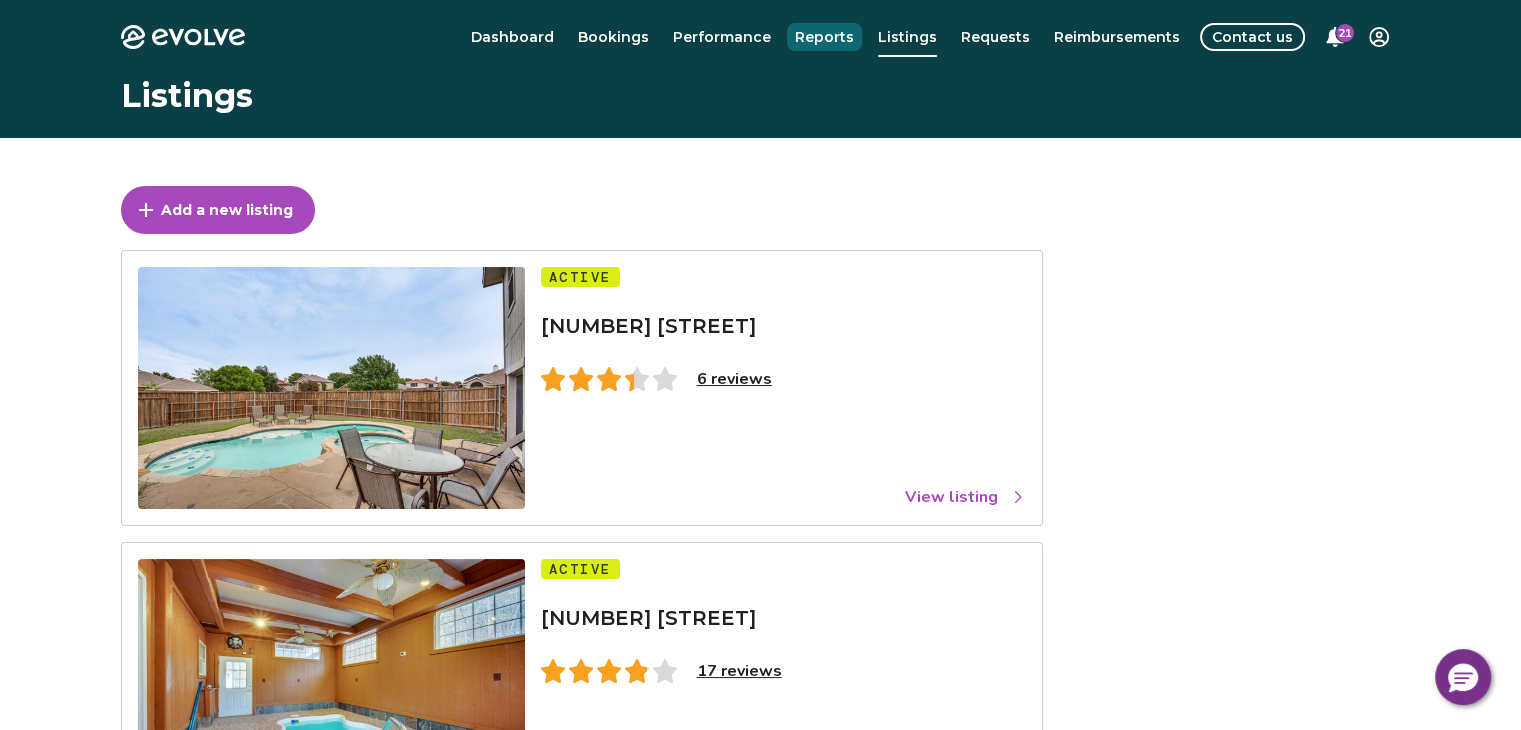 click on "Reports" at bounding box center (824, 37) 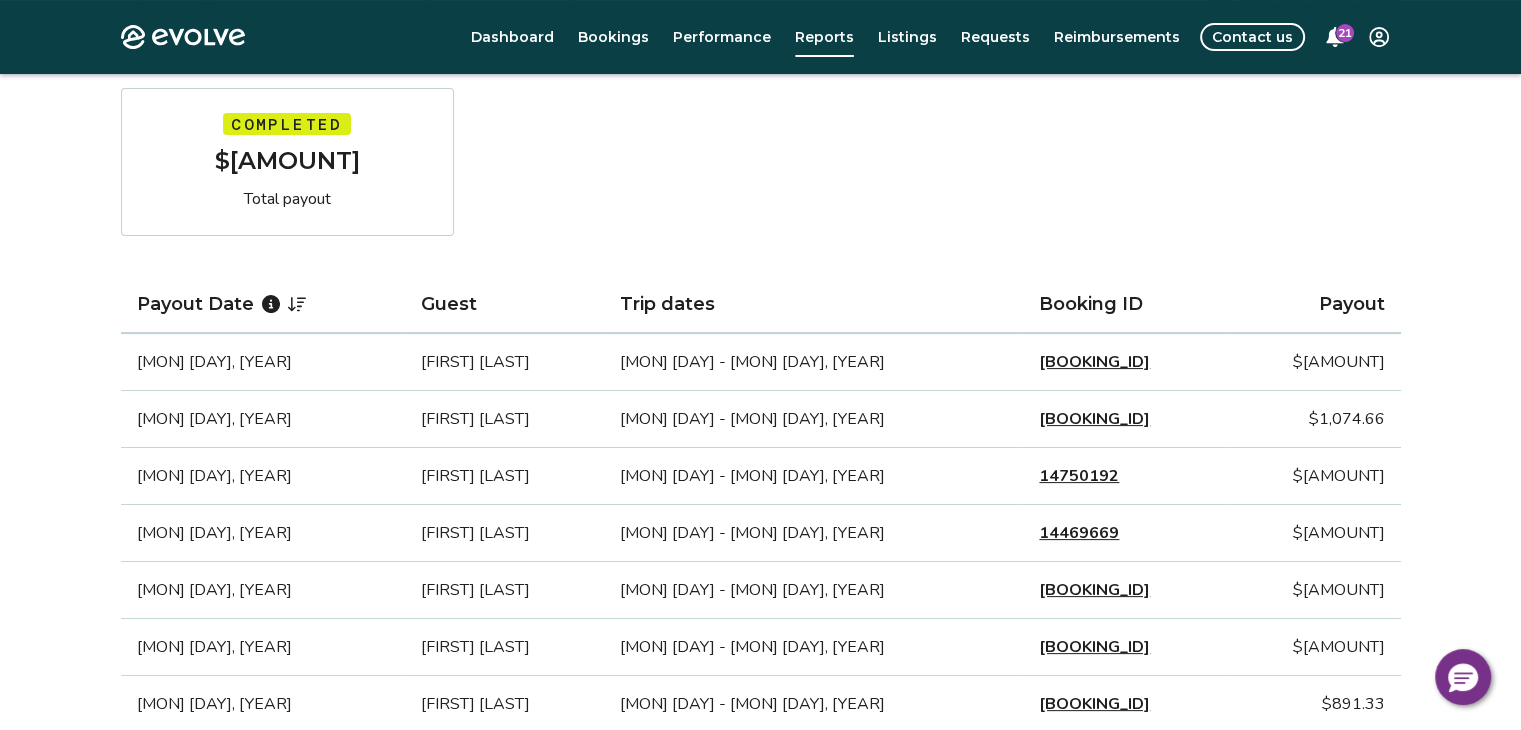 scroll, scrollTop: 200, scrollLeft: 0, axis: vertical 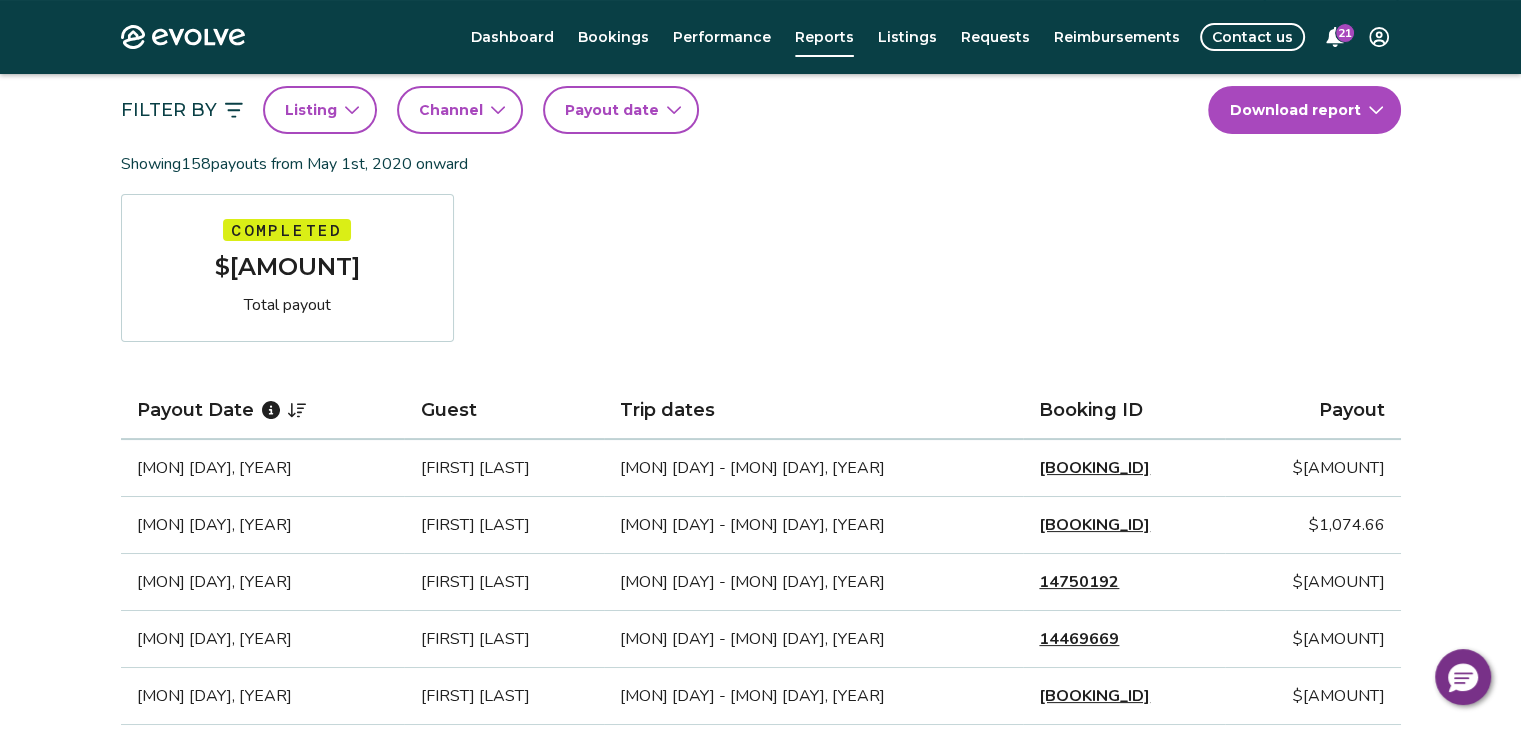 click on "Payout date" at bounding box center (612, 110) 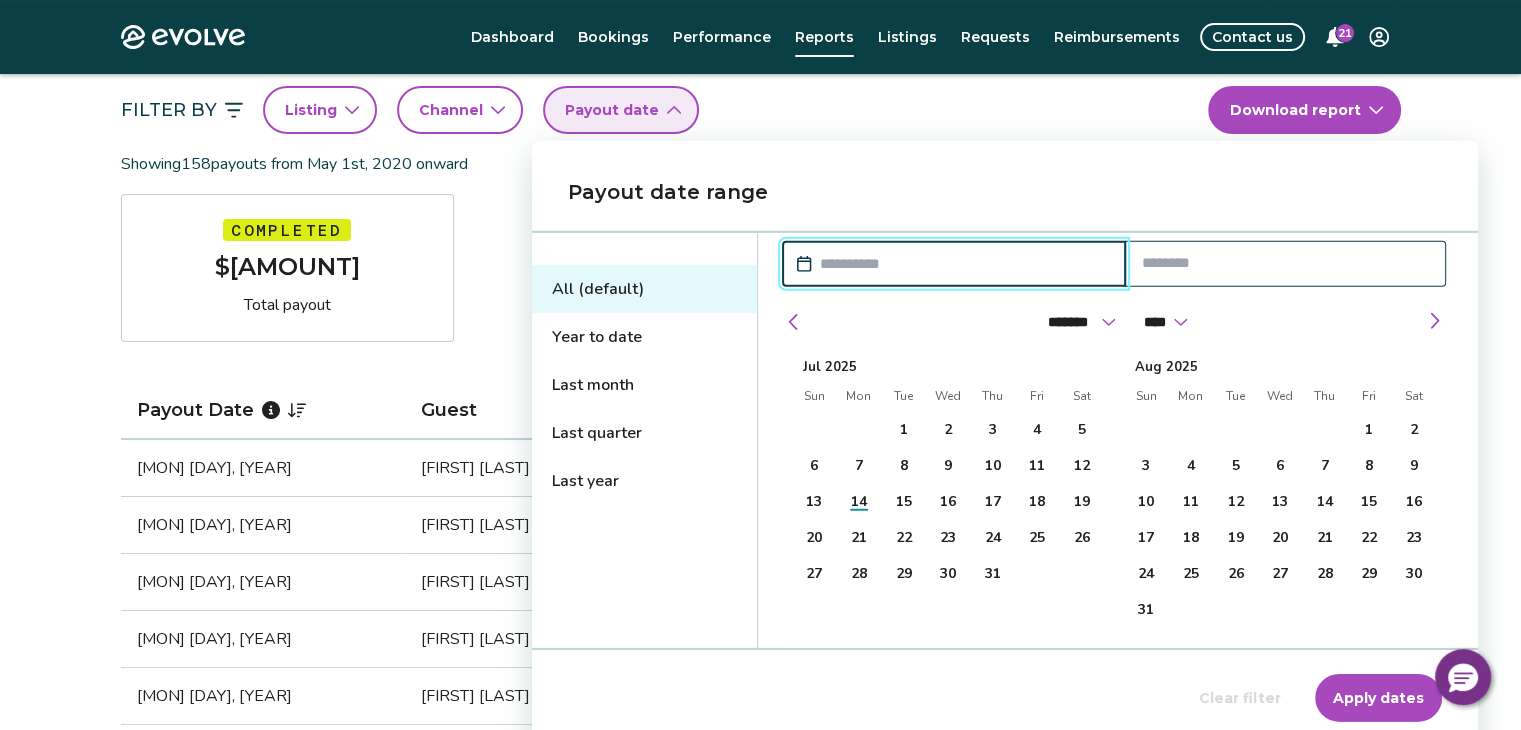 click on "Year to date" at bounding box center [644, 337] 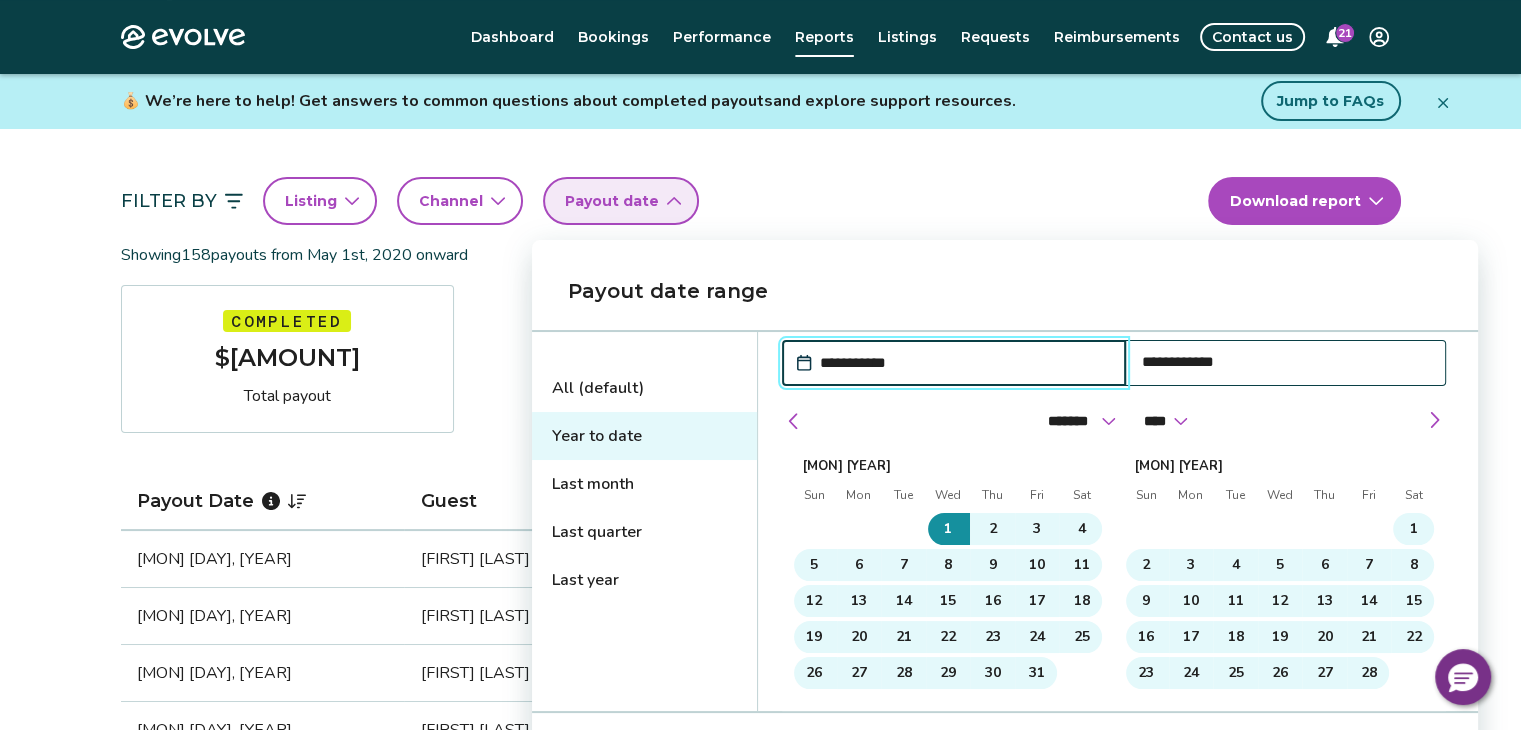 scroll, scrollTop: 100, scrollLeft: 0, axis: vertical 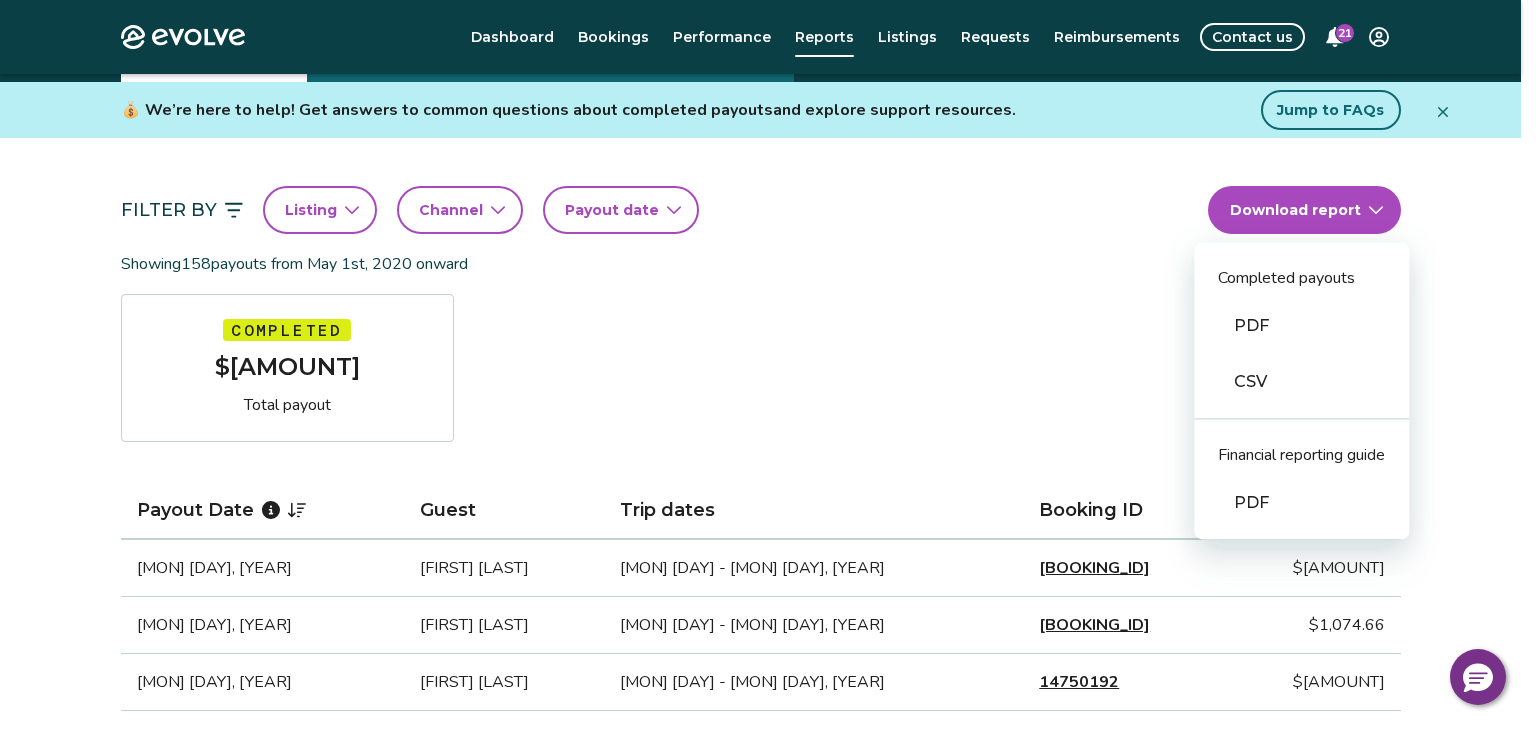 click on "Evolve Dashboard Bookings Performance Reports Listings Requests Reimbursements Contact us 21 Reports Completed payouts Pending payouts Taxes Charges Adjustments 💰 We’re here to help! Get answers to common questions about   completed payouts  and explore support resources. Jump to FAQs Filter By  Listing Channel Payout date Download   report Completed payouts PDF CSV Financial reporting guide PDF Showing  158  payouts   from May 1st, 2020 onward Completed $231,025.05 Total payout Payout Date Guest Trip dates Booking ID Payout [MON] [DAY], [YEAR] [FIRST] [LAST] [MON] [DAY] - [MON] [DAY], [YEAR] [BOOKING_ID] $[AMOUNT] [MON] [DAY], [YEAR] [FIRST] [LAST] [MON] [DAY] - [MON] [DAY], [YEAR] [BOOKING_ID] $[AMOUNT] [MON] [DAY], [YEAR] [FIRST] [LAST] [MON] [DAY] - [MON] [DAY], [YEAR] [BOOKING_ID] $[AMOUNT] [MON] [DAY], [YEAR] [FIRST] [LAST] [MON] [DAY] - [MON] [DAY], [YEAR] [BOOKING_ID] $[AMOUNT] [MON] [DAY], [YEAR] [FIRST] [LAST] [MON] [DAY] - [MON] [DAY], [YEAR] [BOOKING_ID] $[AMOUNT] [MON] [DAY], [YEAR] [FIRST] [LAST] [MON] [DAY] - [MON] [DAY], [YEAR] [BOOKING_ID] $[AMOUNT] [MON] [DAY], [YEAR] [FIRST] [LAST] [MON] [DAY] - [MON] [DAY], [YEAR] [BOOKING_ID] $[AMOUNT] [MON] [DAY], [YEAR] [FIRST] [LAST] [MON] [DAY] - [MON] [DAY], [YEAR] [BOOKING_ID] $[AMOUNT] [MON] [DAY], [YEAR] [FIRST] [LAST] [MON] [DAY] - [MON] [DAY], [YEAR] [BOOKING_ID] $[AMOUNT] [MON] [DAY], [YEAR] [FIRST] [LAST] [MON] [DAY] - [MON] [DAY], [YEAR] [BOOKING_ID] $[AMOUNT] [MON] [DAY], [YEAR] [FIRST] [LAST] [MON] [DAY] - [MON] [DAY], [YEAR] [BOOKING_ID] $[AMOUNT] [MON] [DAY], [YEAR] [FIRST] [LAST] [MON] [DAY] - [MON] [DAY], [YEAR] [BOOKING_ID] $[AMOUNT] [MON] [DAY], [YEAR] [FIRST] [LAST] [MON] [DAY] - [MON] [DAY], [YEAR] [BOOKING_ID] [BOOKING_ID] 1 2 3" at bounding box center [768, 1197] 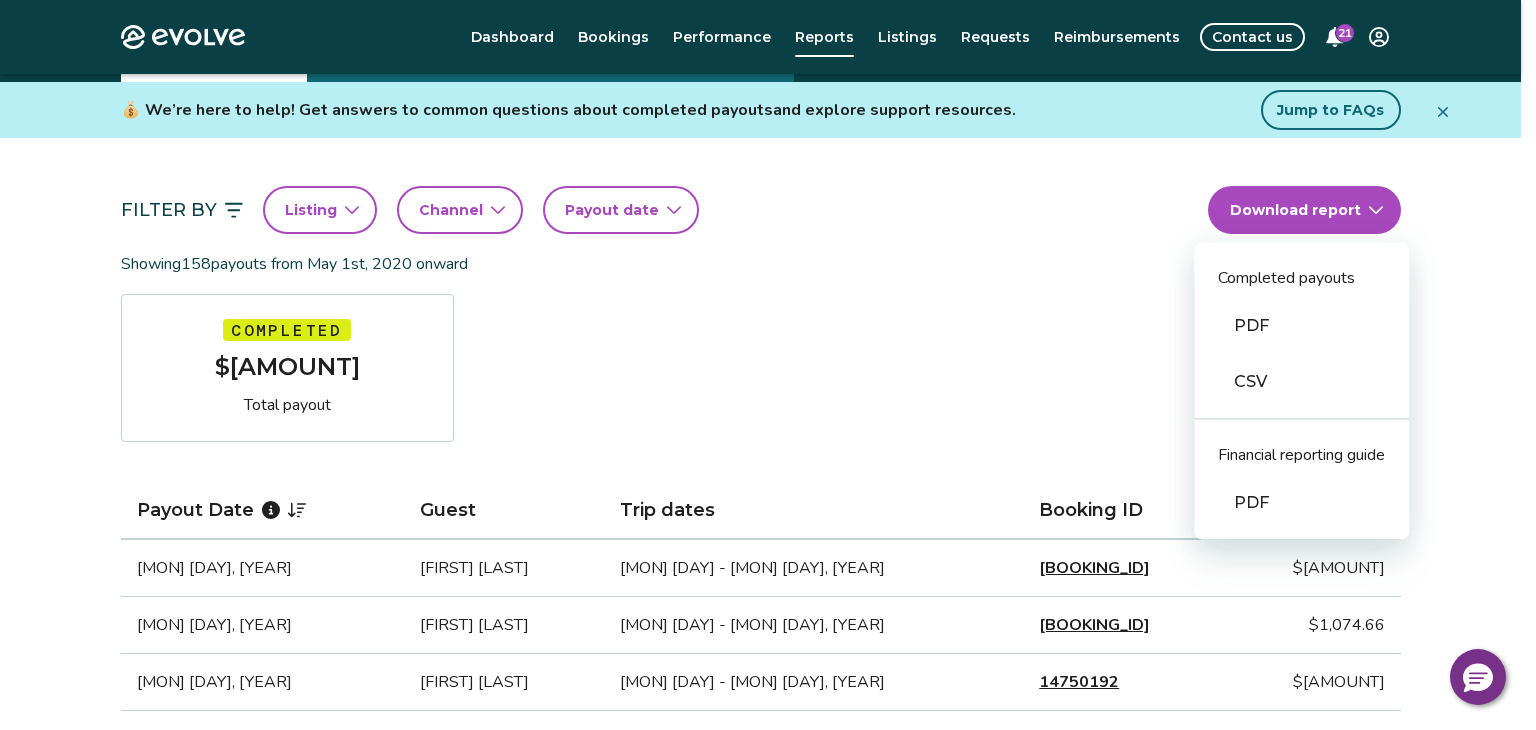 click on "PDF" at bounding box center [1301, 326] 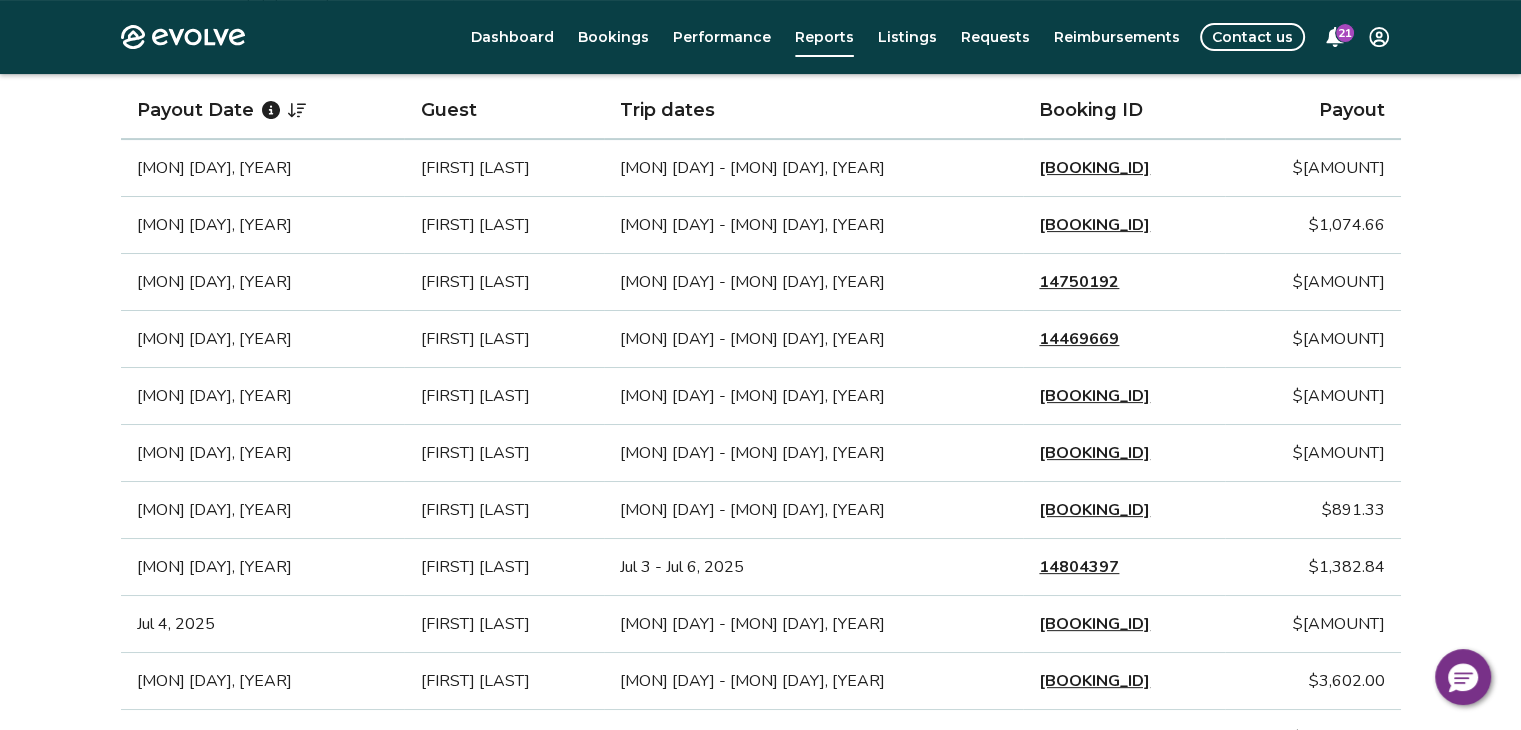 scroll, scrollTop: 0, scrollLeft: 0, axis: both 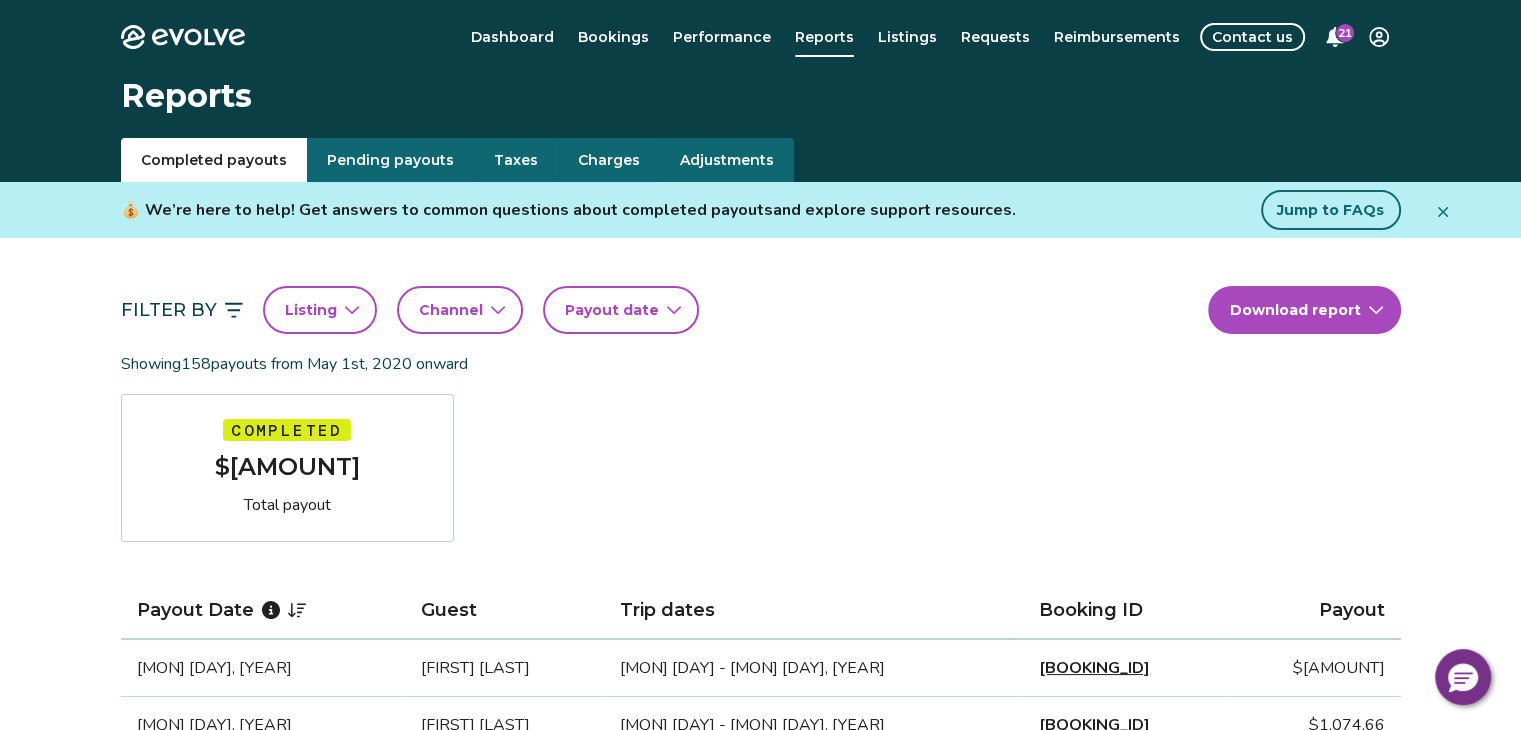 click on "Payout date" at bounding box center [612, 310] 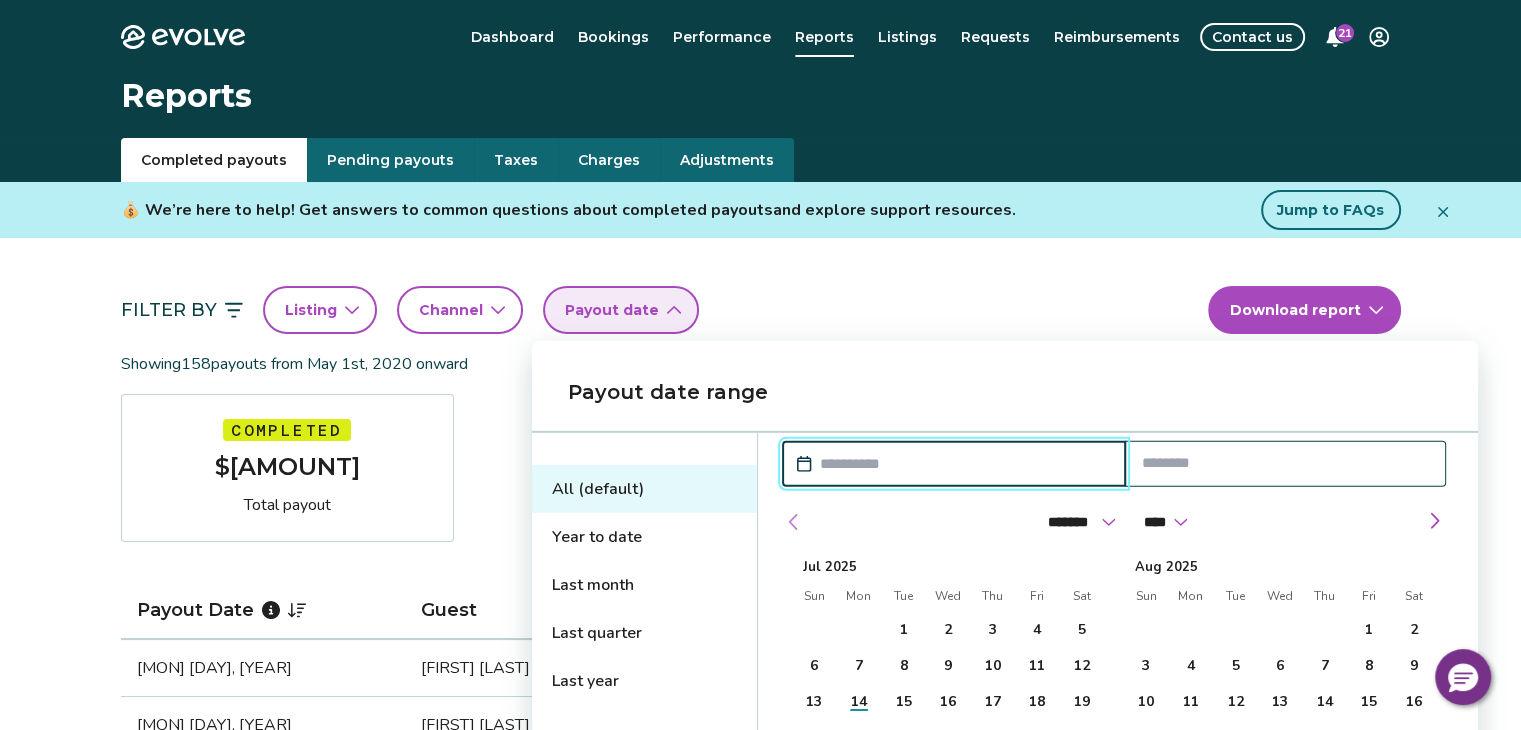 click at bounding box center (794, 522) 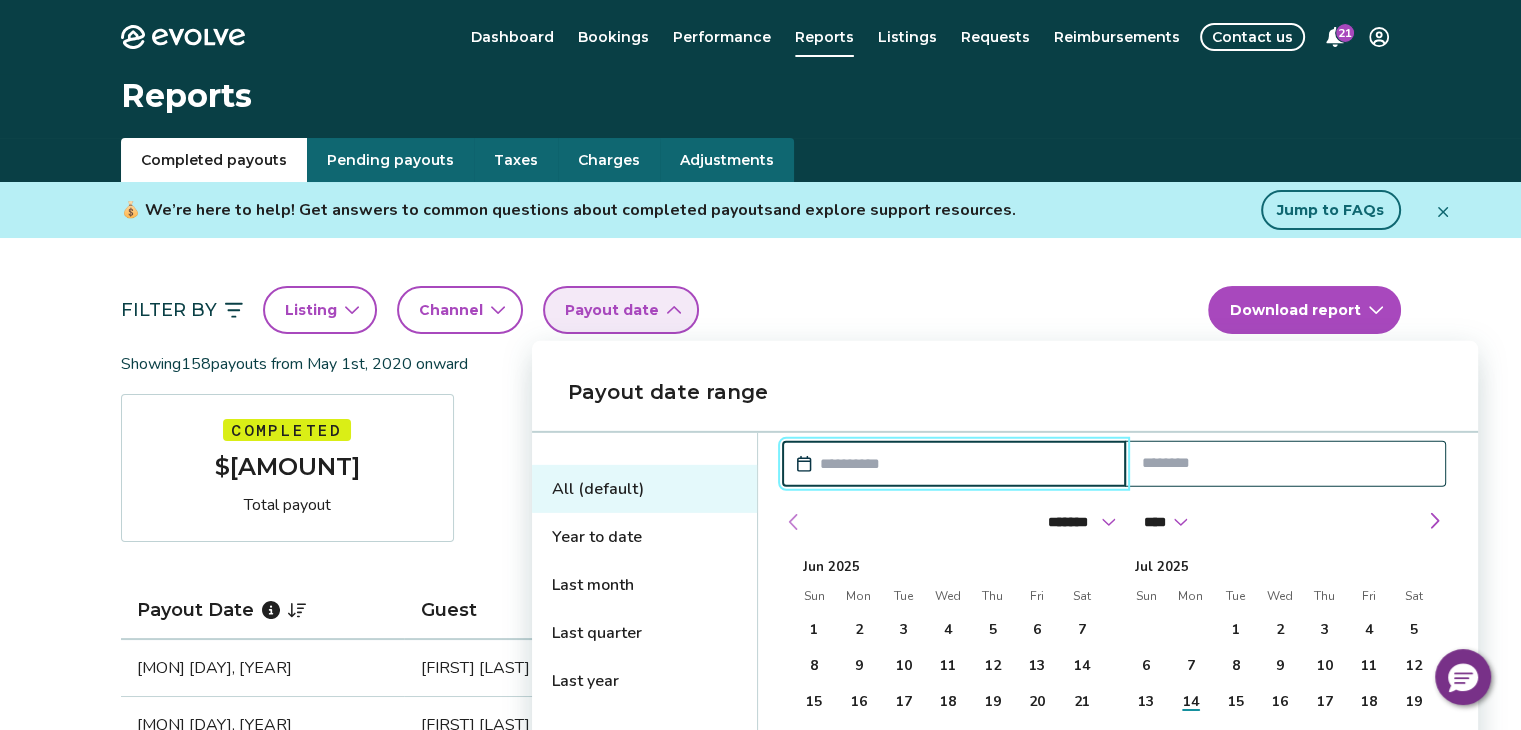 click at bounding box center (794, 522) 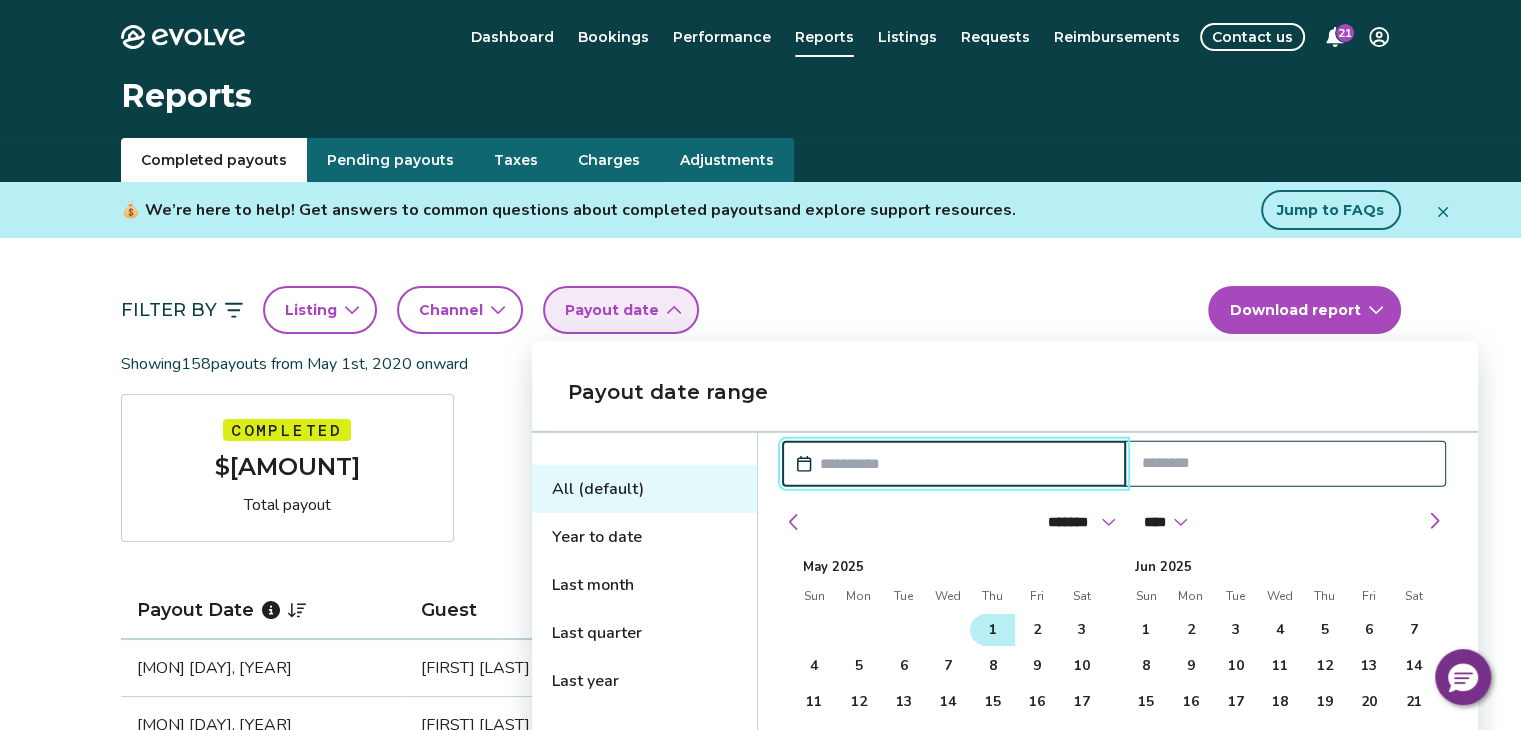 click on "1" at bounding box center (993, 630) 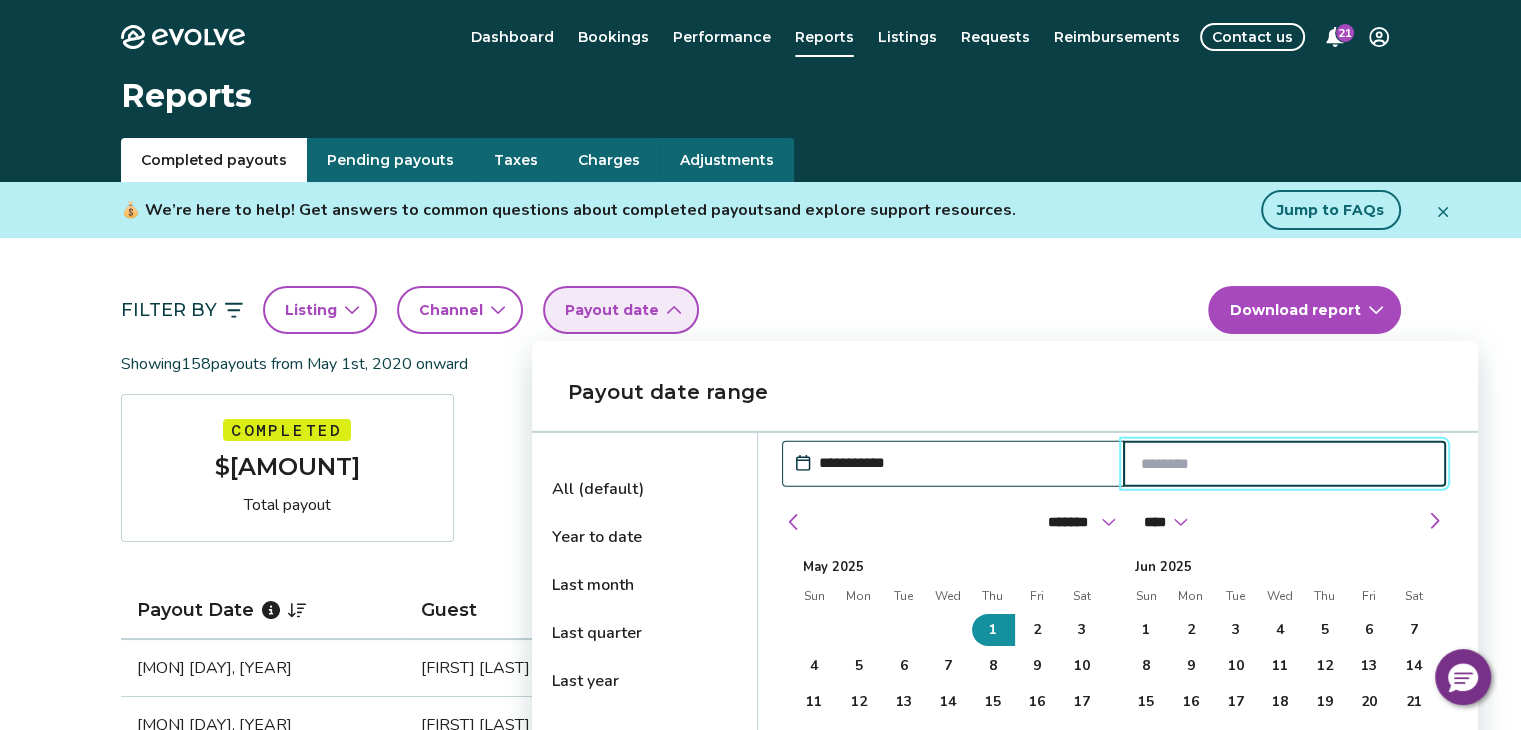 click at bounding box center [1285, 464] 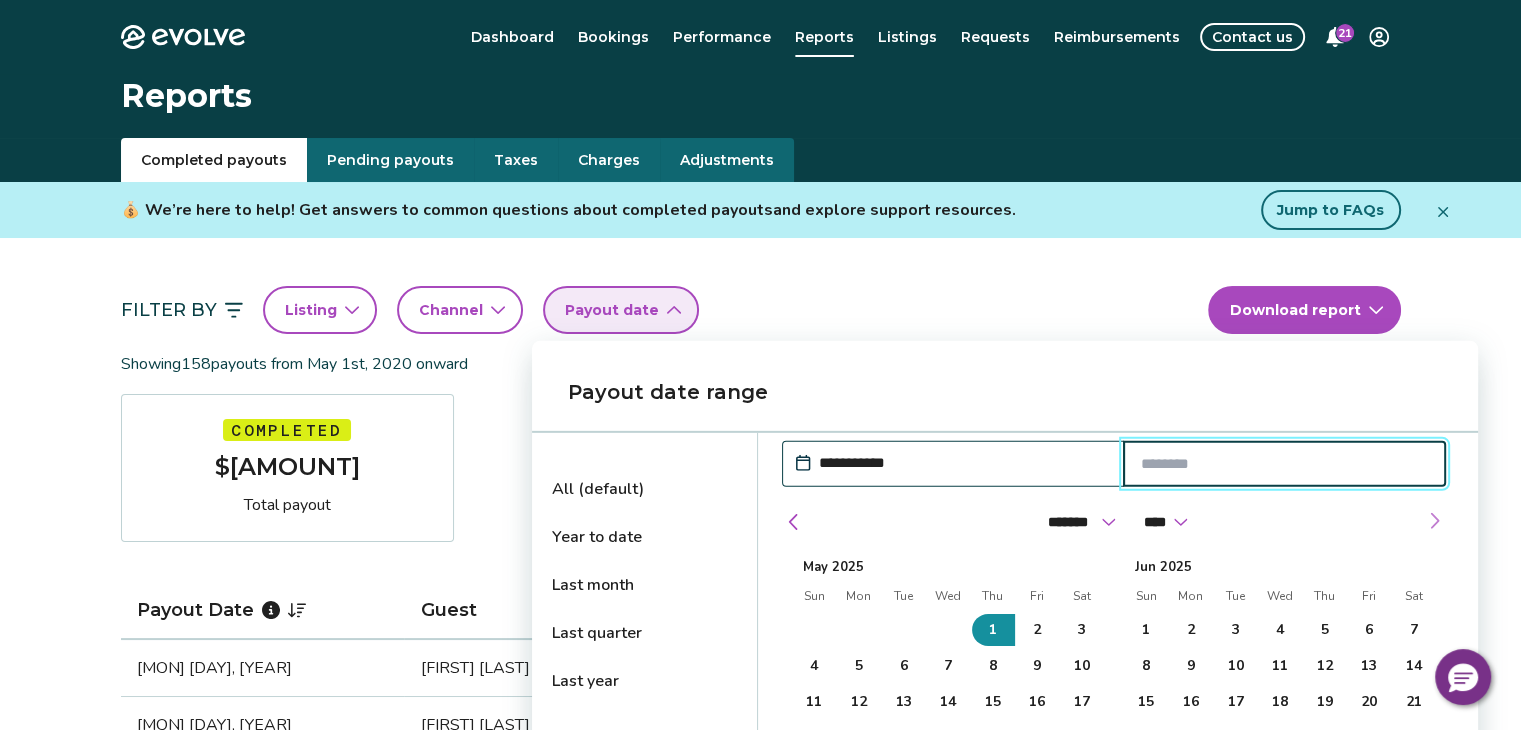 click at bounding box center (1434, 521) 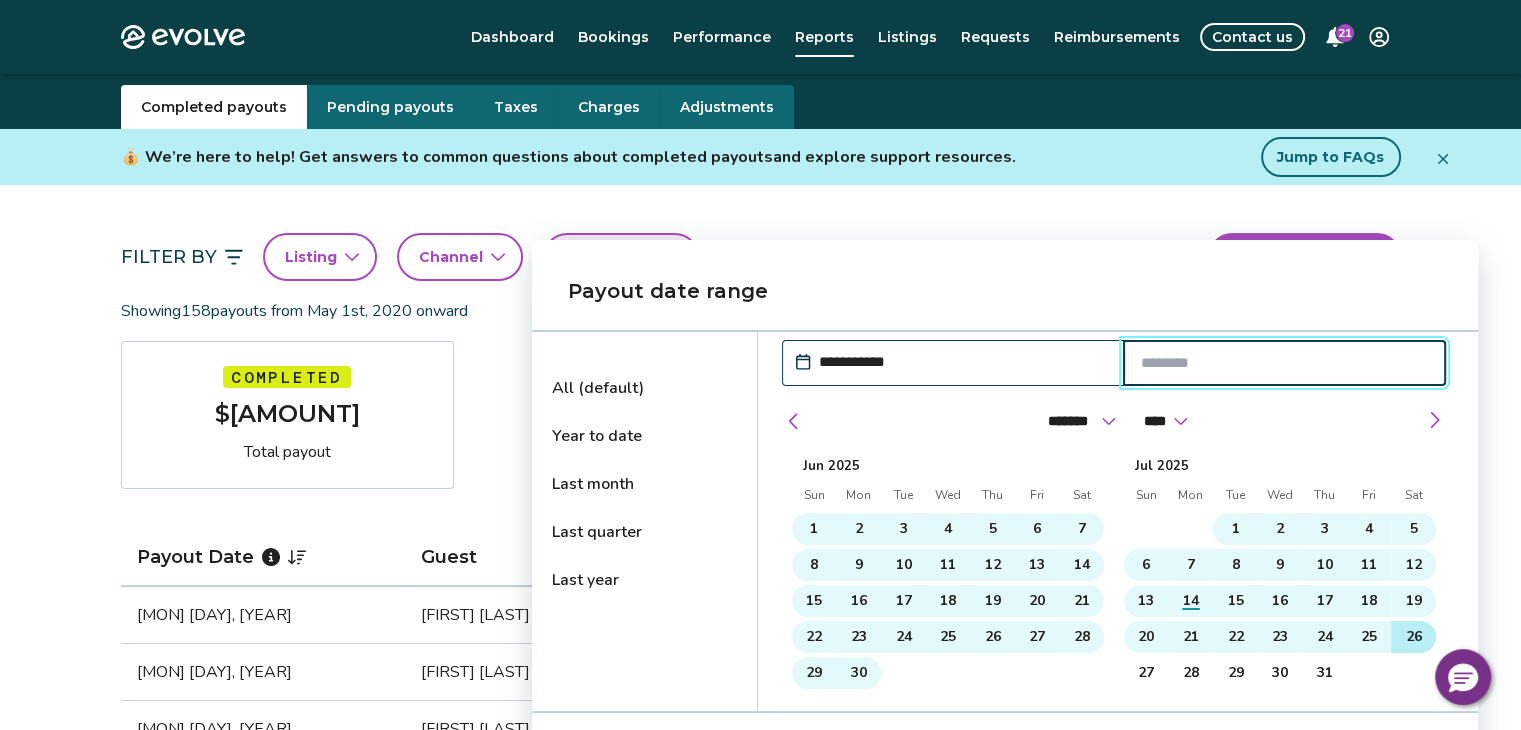 scroll, scrollTop: 100, scrollLeft: 0, axis: vertical 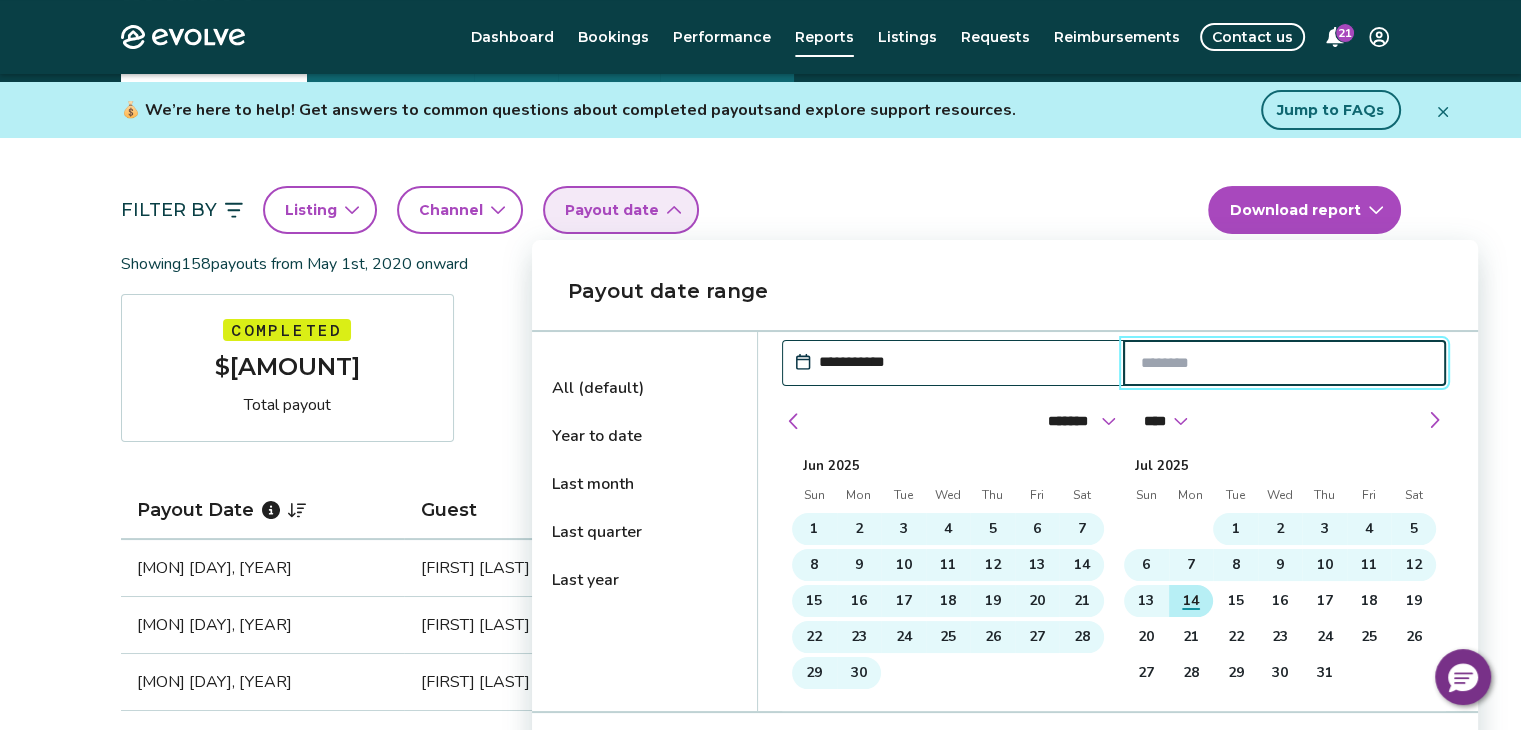 click on "14" at bounding box center [1191, 601] 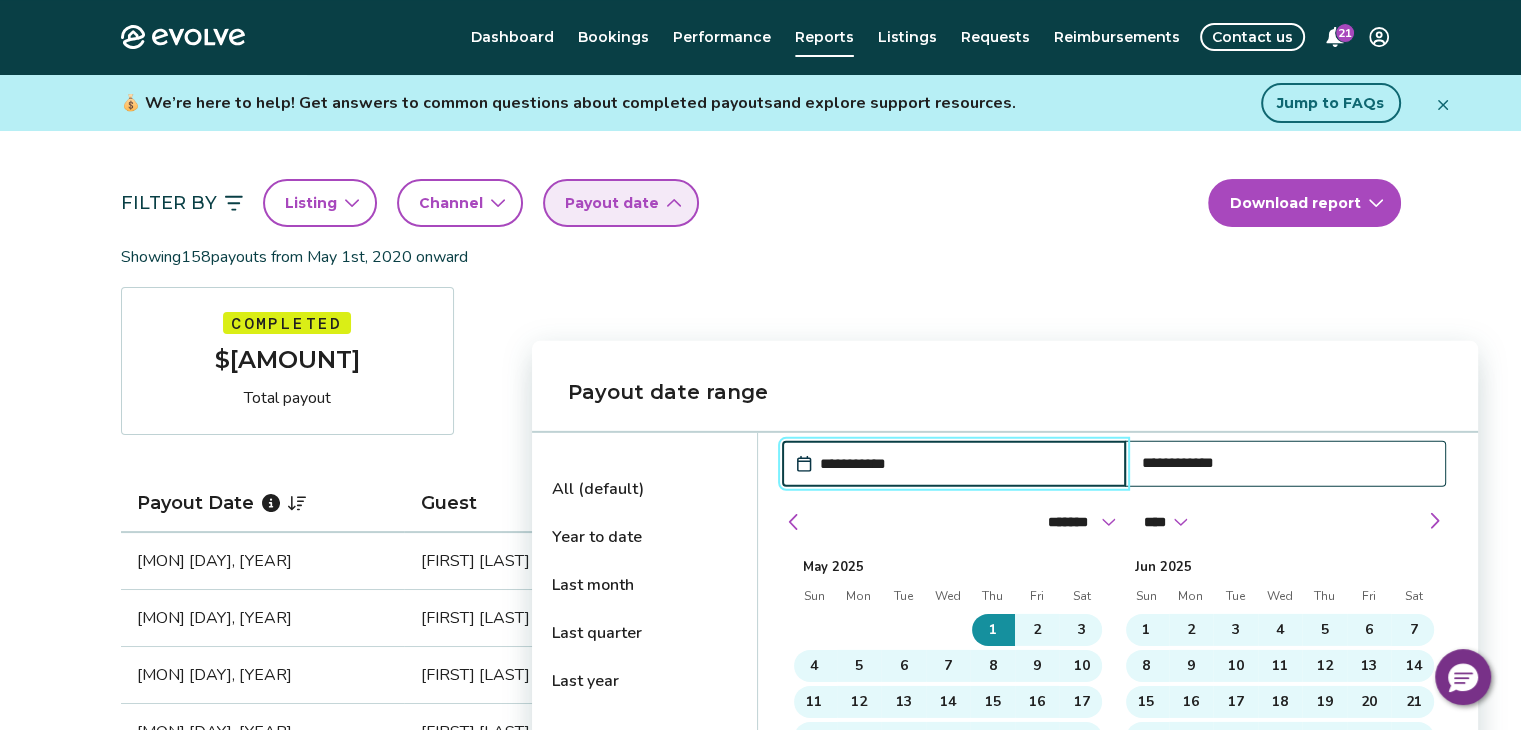 scroll, scrollTop: 0, scrollLeft: 0, axis: both 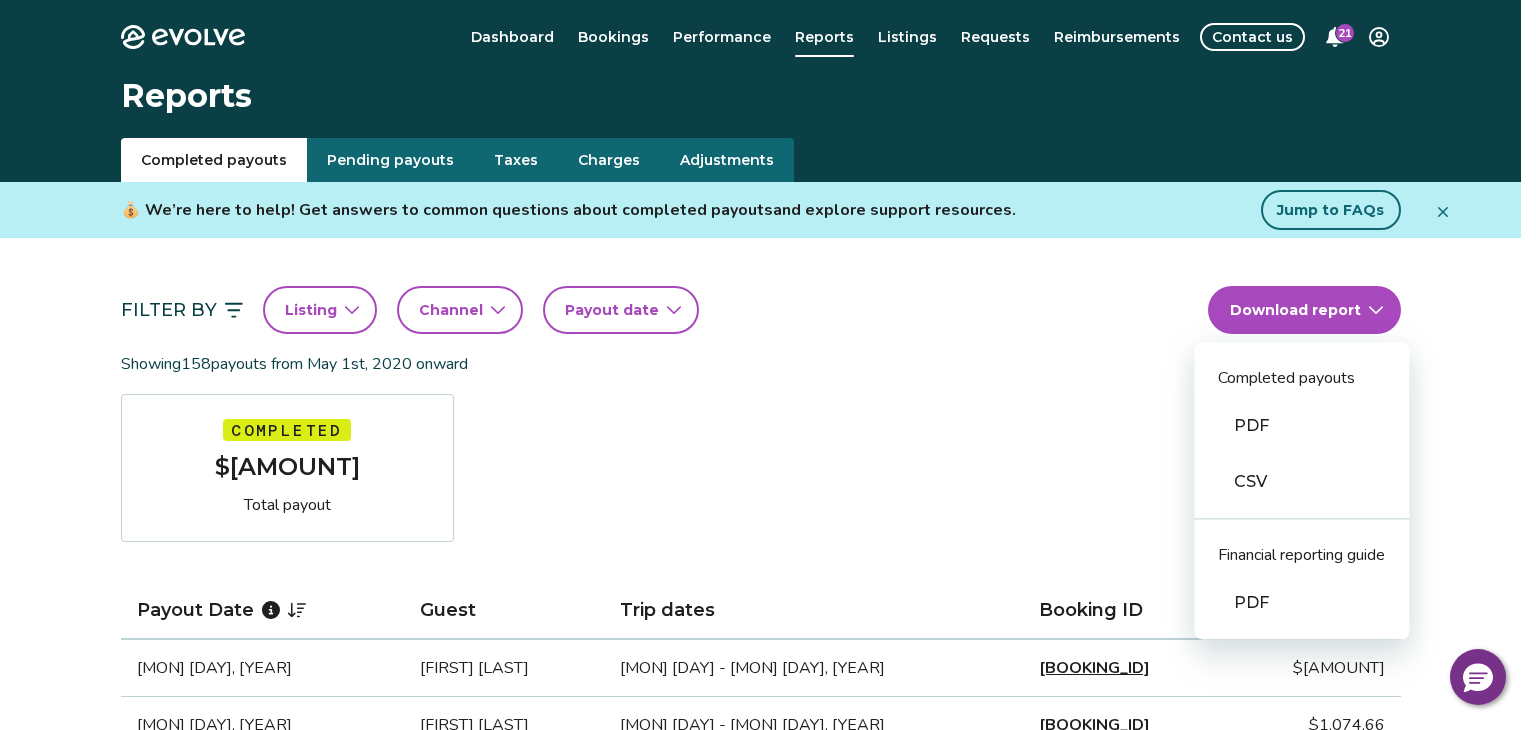 click on "Evolve Dashboard Bookings Performance Reports Listings Requests Reimbursements Contact us 21 Reports Completed payouts Pending payouts Taxes Charges Adjustments 💰 We’re here to help! Get answers to common questions about   completed payouts  and explore support resources. Jump to FAQs Filter By  Listing Channel Payout date Download   report Completed payouts PDF CSV Financial reporting guide PDF Showing  158  payouts   from May 1st, 2020 onward Completed $231,025.05 Total payout Payout Date Guest Trip dates Booking ID Payout [MON] [DAY], [YEAR] [FIRST] [LAST] [MON] [DAY] - [MON] [DAY], [YEAR] [BOOKING_ID] $[AMOUNT] [MON] [DAY], [YEAR] [FIRST] [LAST] [MON] [DAY] - [MON] [DAY], [YEAR] [BOOKING_ID] $[AMOUNT] [MON] [DAY], [YEAR] [FIRST] [LAST] [MON] [DAY] - [MON] [DAY], [YEAR] [BOOKING_ID] $[AMOUNT] [MON] [DAY], [YEAR] [FIRST] [LAST] [MON] [DAY] - [MON] [DAY], [YEAR] [BOOKING_ID] $[AMOUNT] [MON] [DAY], [YEAR] [FIRST] [LAST] [MON] [DAY] - [MON] [DAY], [YEAR] [BOOKING_ID] $[AMOUNT] [MON] [DAY], [YEAR] [FIRST] [LAST] [MON] [DAY] - [MON] [DAY], [YEAR] [BOOKING_ID] $[AMOUNT] [MON] [DAY], [YEAR] [FIRST] [LAST] [MON] [DAY] - [MON] [DAY], [YEAR] [BOOKING_ID] $[AMOUNT] [MON] [DAY], [YEAR] [FIRST] [LAST] [MON] [DAY] - [MON] [DAY], [YEAR] [BOOKING_ID] $[AMOUNT] [MON] [DAY], [YEAR] [FIRST] [LAST] [MON] [DAY] - [MON] [DAY], [YEAR] [BOOKING_ID] $[AMOUNT] [MON] [DAY], [YEAR] [FIRST] [LAST] [MON] [DAY] - [MON] [DAY], [YEAR] [BOOKING_ID] $[AMOUNT] [MON] [DAY], [YEAR] [FIRST] [LAST] [MON] [DAY] - [MON] [DAY], [YEAR] [BOOKING_ID] $[AMOUNT] [MON] [DAY], [YEAR] [FIRST] [LAST] [MON] [DAY] - [MON] [DAY], [YEAR] [BOOKING_ID] $[AMOUNT] [MON] [DAY], [YEAR] [FIRST] [LAST] [MON] [DAY] - [MON] [DAY], [YEAR] [BOOKING_ID] [BOOKING_ID] 1 2 3" at bounding box center (768, 1297) 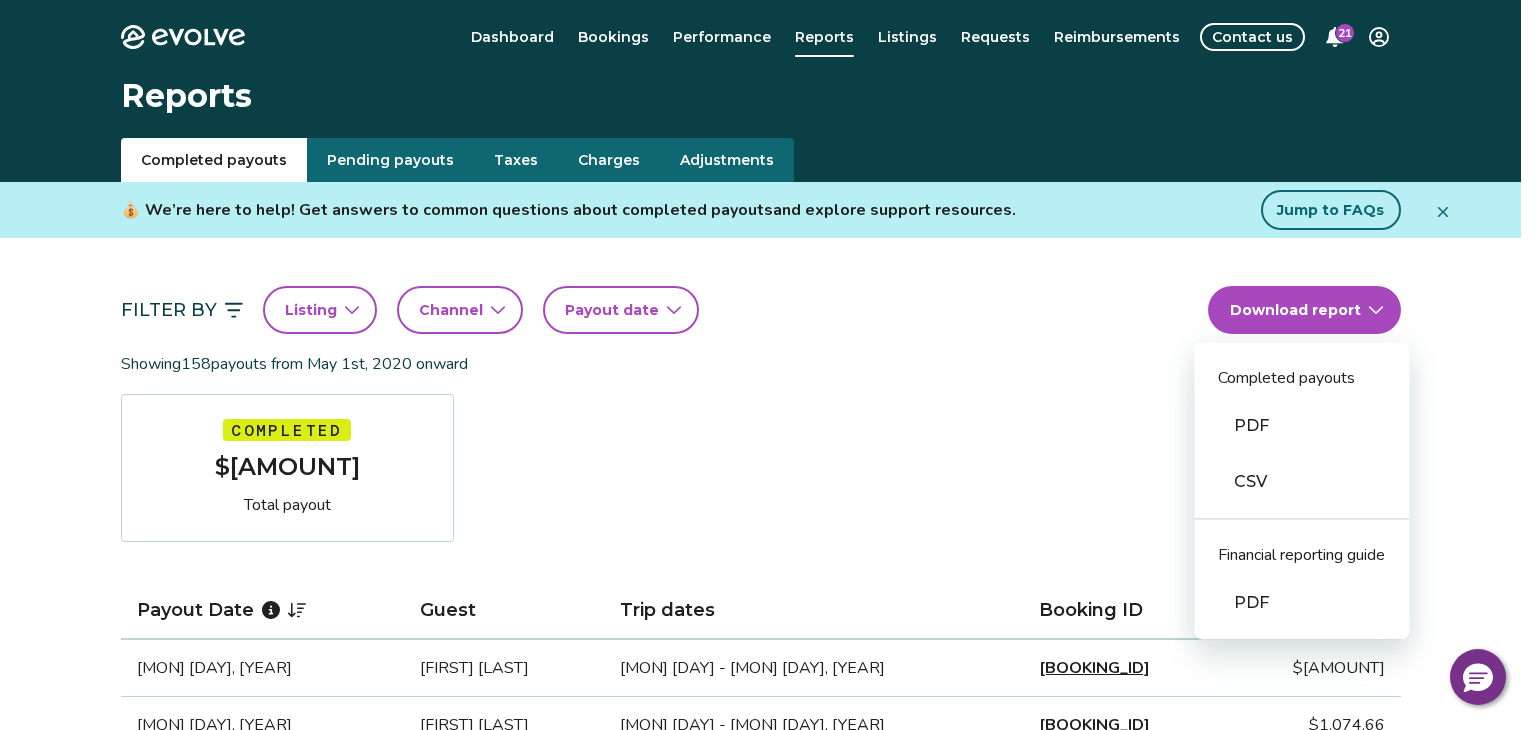 click on "PDF" at bounding box center (1301, 426) 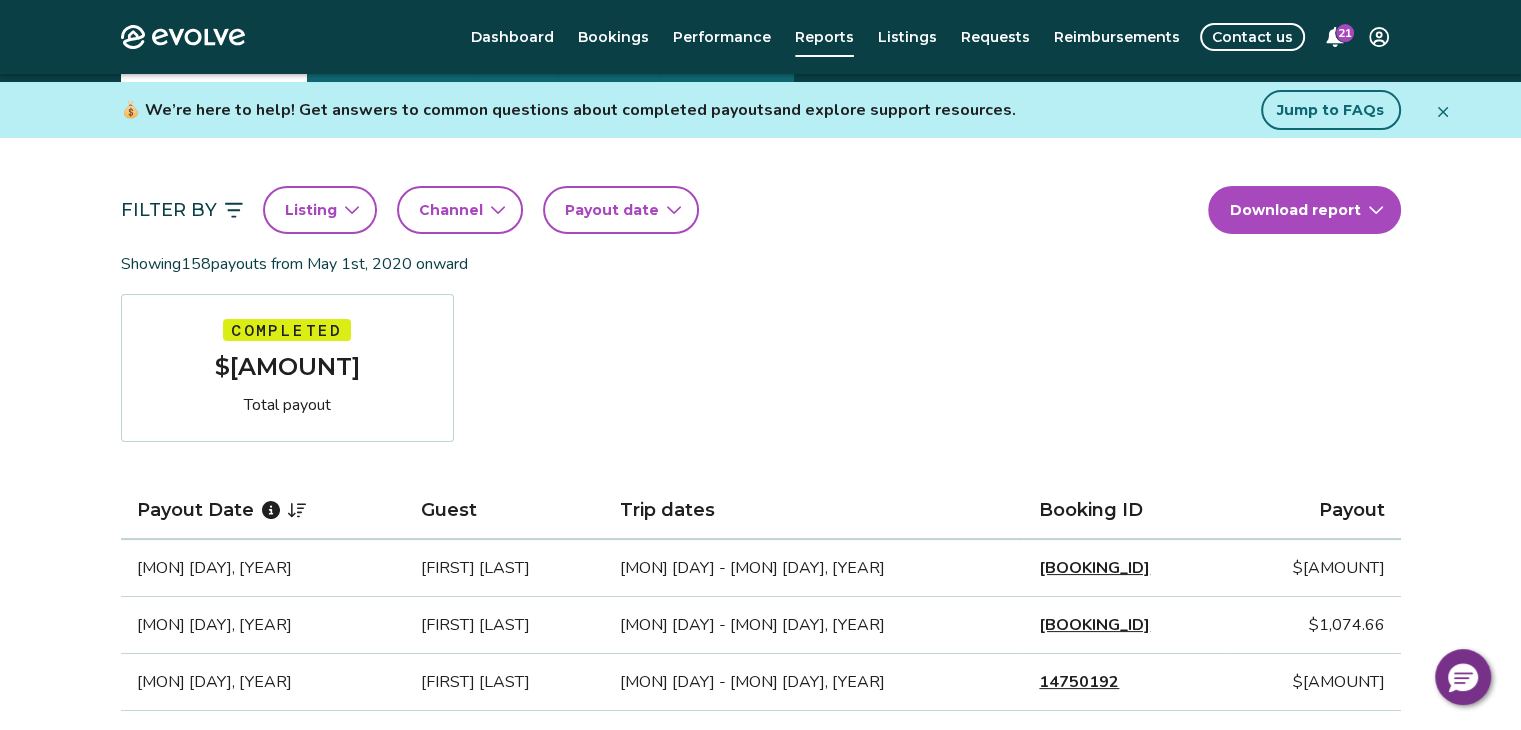 scroll, scrollTop: 0, scrollLeft: 0, axis: both 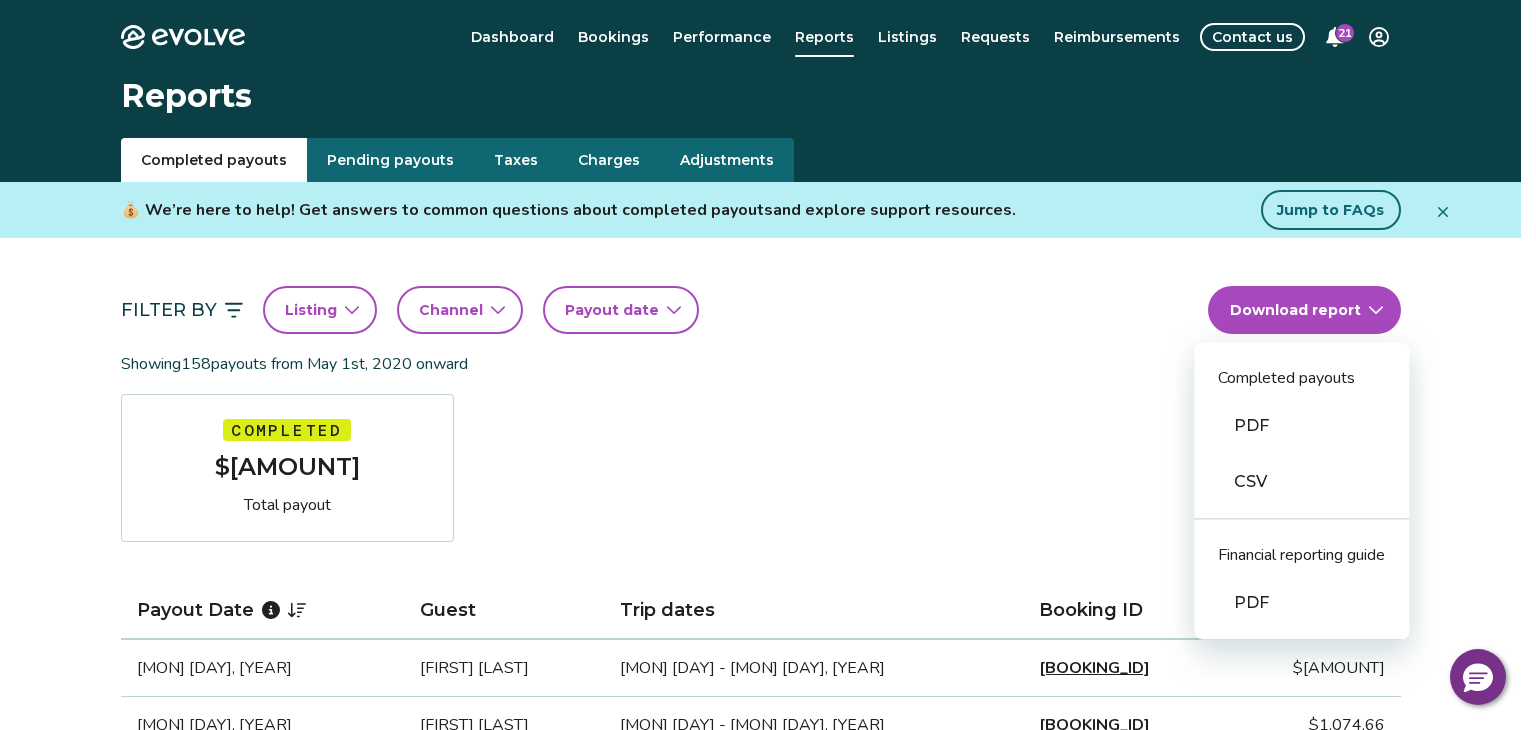 click on "Evolve Dashboard Bookings Performance Reports Listings Requests Reimbursements Contact us 21 Reports Completed payouts Pending payouts Taxes Charges Adjustments 💰 We’re here to help! Get answers to common questions about   completed payouts  and explore support resources. Jump to FAQs Filter By  Listing Channel Payout date Download   report Completed payouts PDF CSV Financial reporting guide PDF Showing  158  payouts   from May 1st, 2020 onward Completed $231,025.05 Total payout Payout Date Guest Trip dates Booking ID Payout [MON] [DAY], [YEAR] [FIRST] [LAST] [MON] [DAY] - [MON] [DAY], [YEAR] [BOOKING_ID] $[AMOUNT] [MON] [DAY], [YEAR] [FIRST] [LAST] [MON] [DAY] - [MON] [DAY], [YEAR] [BOOKING_ID] $[AMOUNT] [MON] [DAY], [YEAR] [FIRST] [LAST] [MON] [DAY] - [MON] [DAY], [YEAR] [BOOKING_ID] $[AMOUNT] [MON] [DAY], [YEAR] [FIRST] [LAST] [MON] [DAY] - [MON] [DAY], [YEAR] [BOOKING_ID] $[AMOUNT] [MON] [DAY], [YEAR] [FIRST] [LAST] [MON] [DAY] - [MON] [DAY], [YEAR] [BOOKING_ID] $[AMOUNT] [MON] [DAY], [YEAR] [FIRST] [LAST] [MON] [DAY] - [MON] [DAY], [YEAR] [BOOKING_ID] $[AMOUNT] [MON] [DAY], [YEAR] [FIRST] [LAST] [MON] [DAY] - [MON] [DAY], [YEAR] [BOOKING_ID] $[AMOUNT] [MON] [DAY], [YEAR] [FIRST] [LAST] [MON] [DAY] - [MON] [DAY], [YEAR] [BOOKING_ID] $[AMOUNT] [MON] [DAY], [YEAR] [FIRST] [LAST] [MON] [DAY] - [MON] [DAY], [YEAR] [BOOKING_ID] $[AMOUNT] [MON] [DAY], [YEAR] [FIRST] [LAST] [MON] [DAY] - [MON] [DAY], [YEAR] [BOOKING_ID] $[AMOUNT] [MON] [DAY], [YEAR] [FIRST] [LAST] [MON] [DAY] - [MON] [DAY], [YEAR] [BOOKING_ID] $[AMOUNT] [MON] [DAY], [YEAR] [FIRST] [LAST] [MON] [DAY] - [MON] [DAY], [YEAR] [BOOKING_ID] $[AMOUNT] [MON] [DAY], [YEAR] [FIRST] [LAST] [MON] [DAY] - [MON] [DAY], [YEAR] [BOOKING_ID] [BOOKING_ID] 1 2 3" at bounding box center [768, 1297] 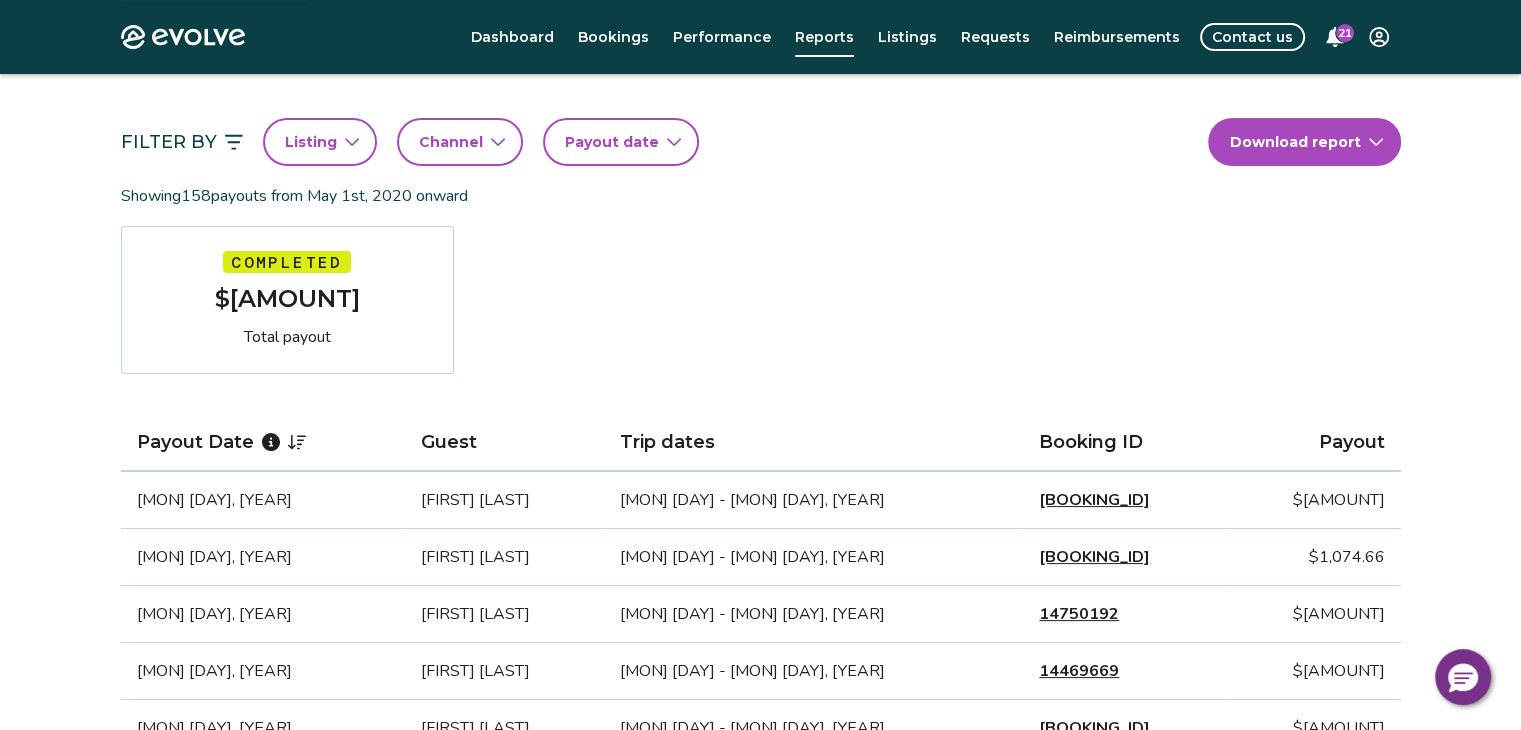 scroll, scrollTop: 200, scrollLeft: 0, axis: vertical 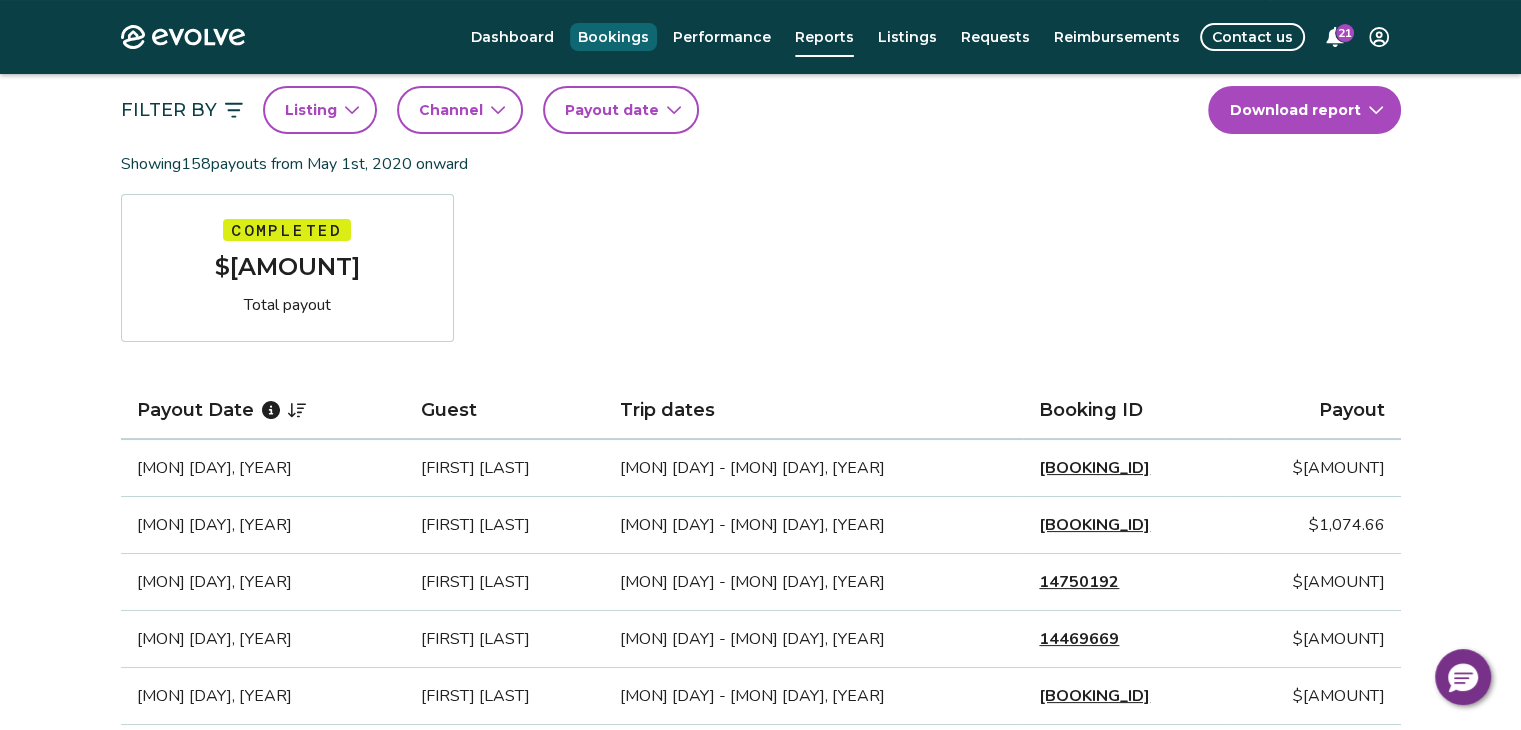 click on "Bookings" at bounding box center [613, 37] 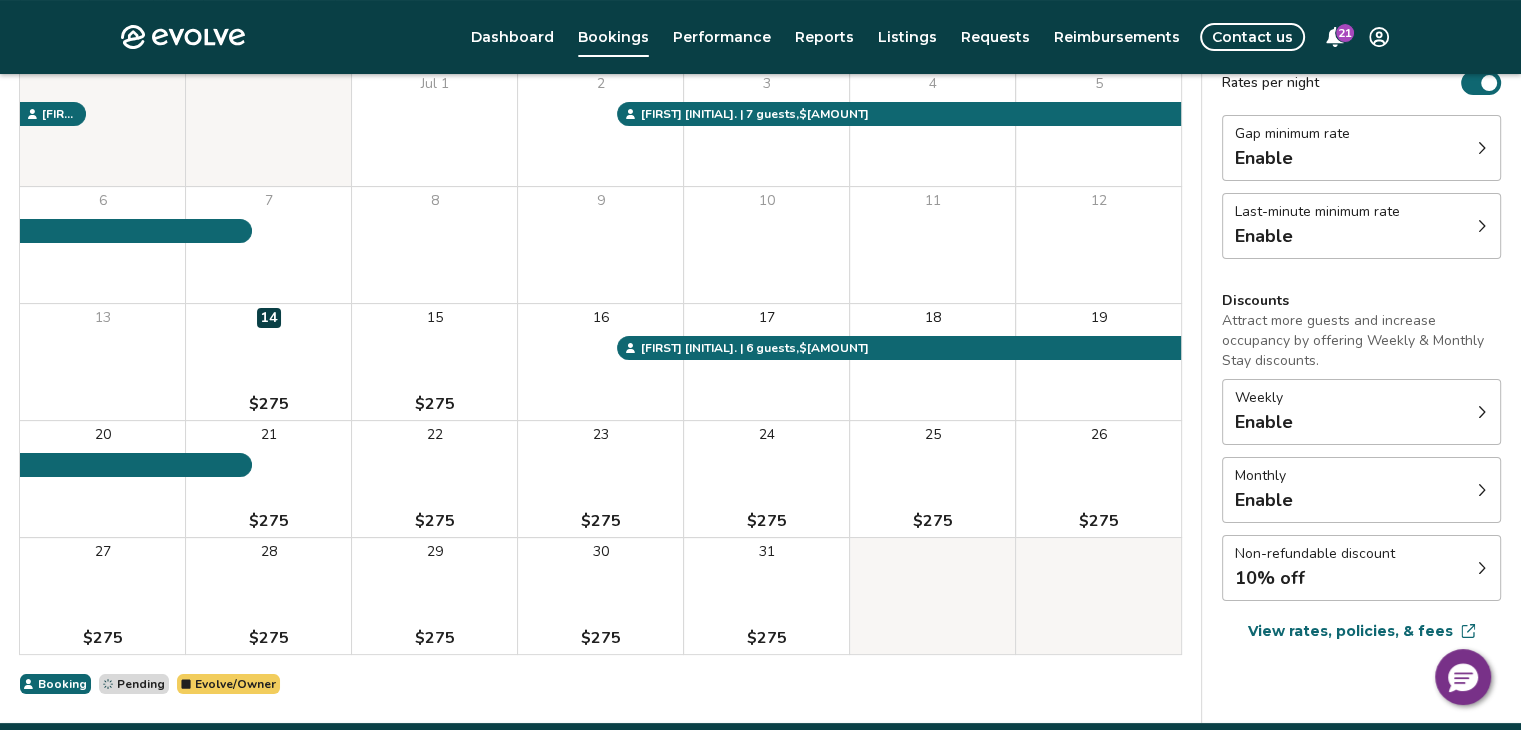 scroll, scrollTop: 0, scrollLeft: 0, axis: both 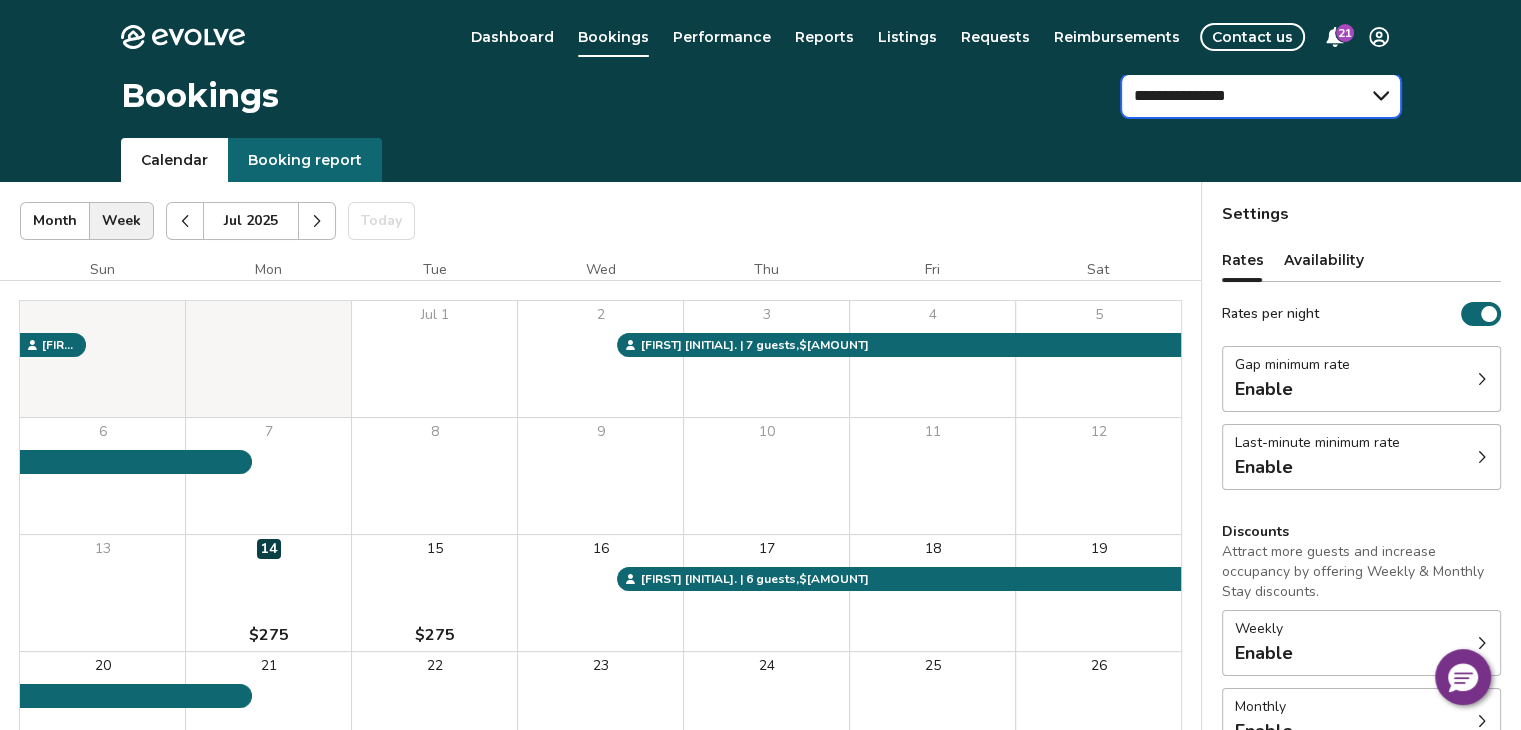 click on "**********" at bounding box center (1261, 96) 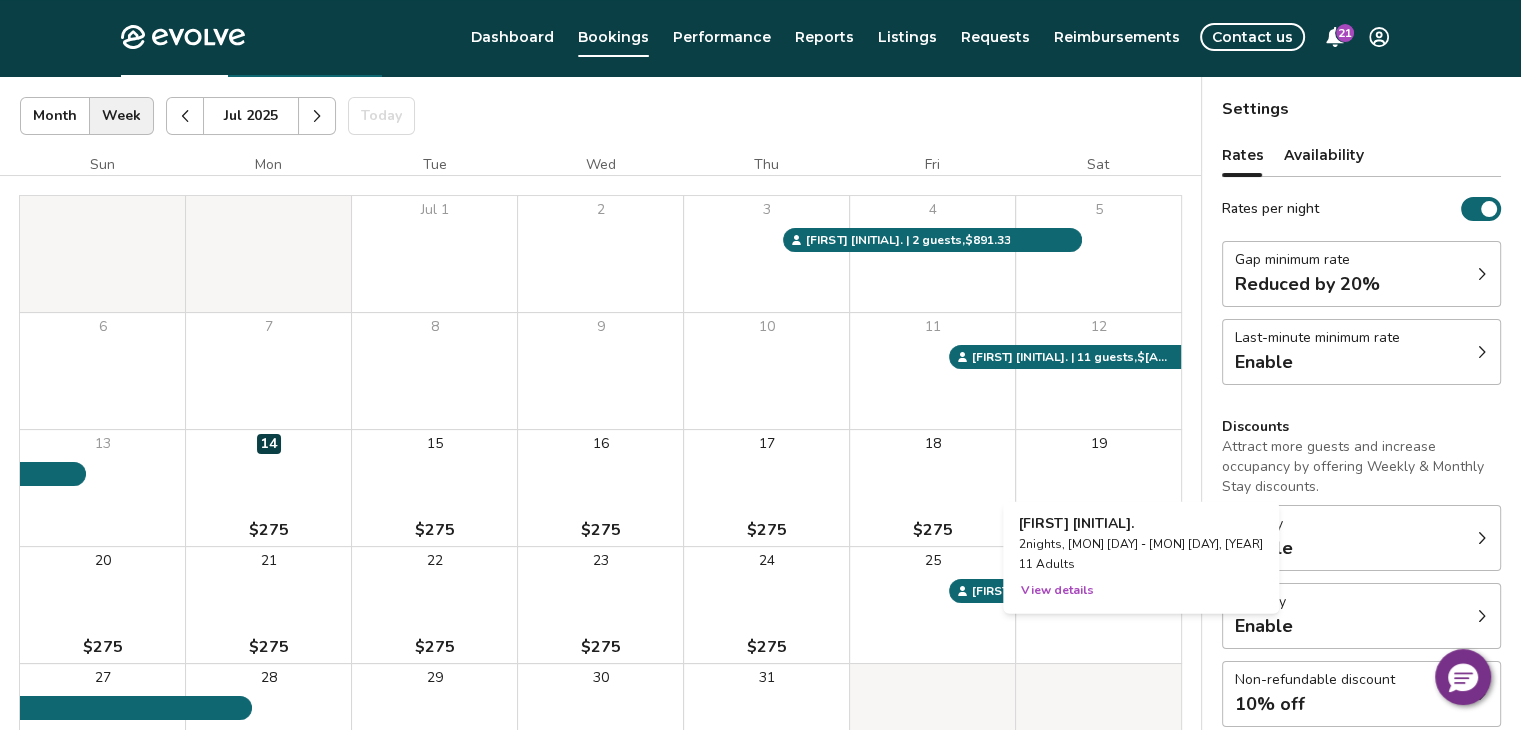 scroll, scrollTop: 0, scrollLeft: 0, axis: both 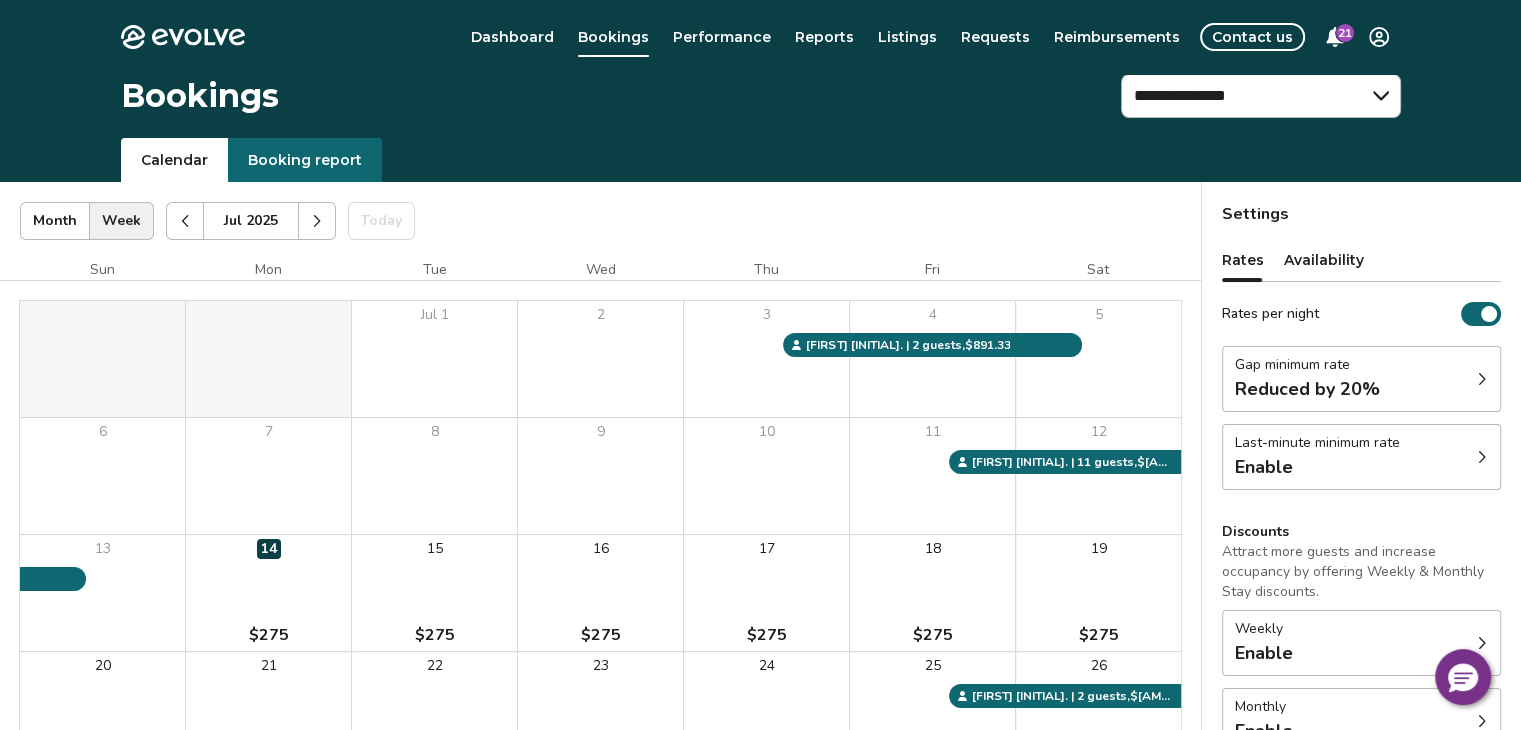 click at bounding box center (317, 221) 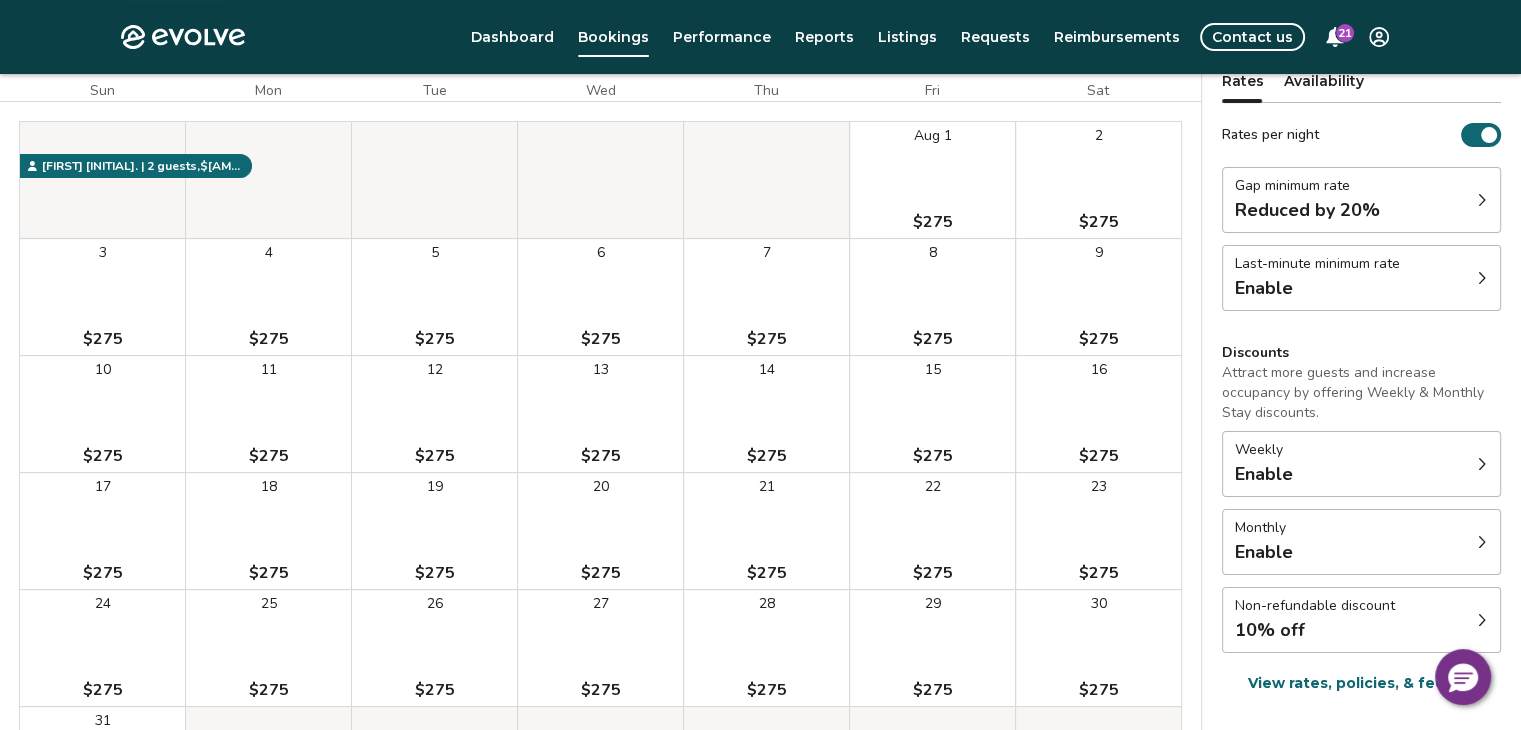 scroll, scrollTop: 0, scrollLeft: 0, axis: both 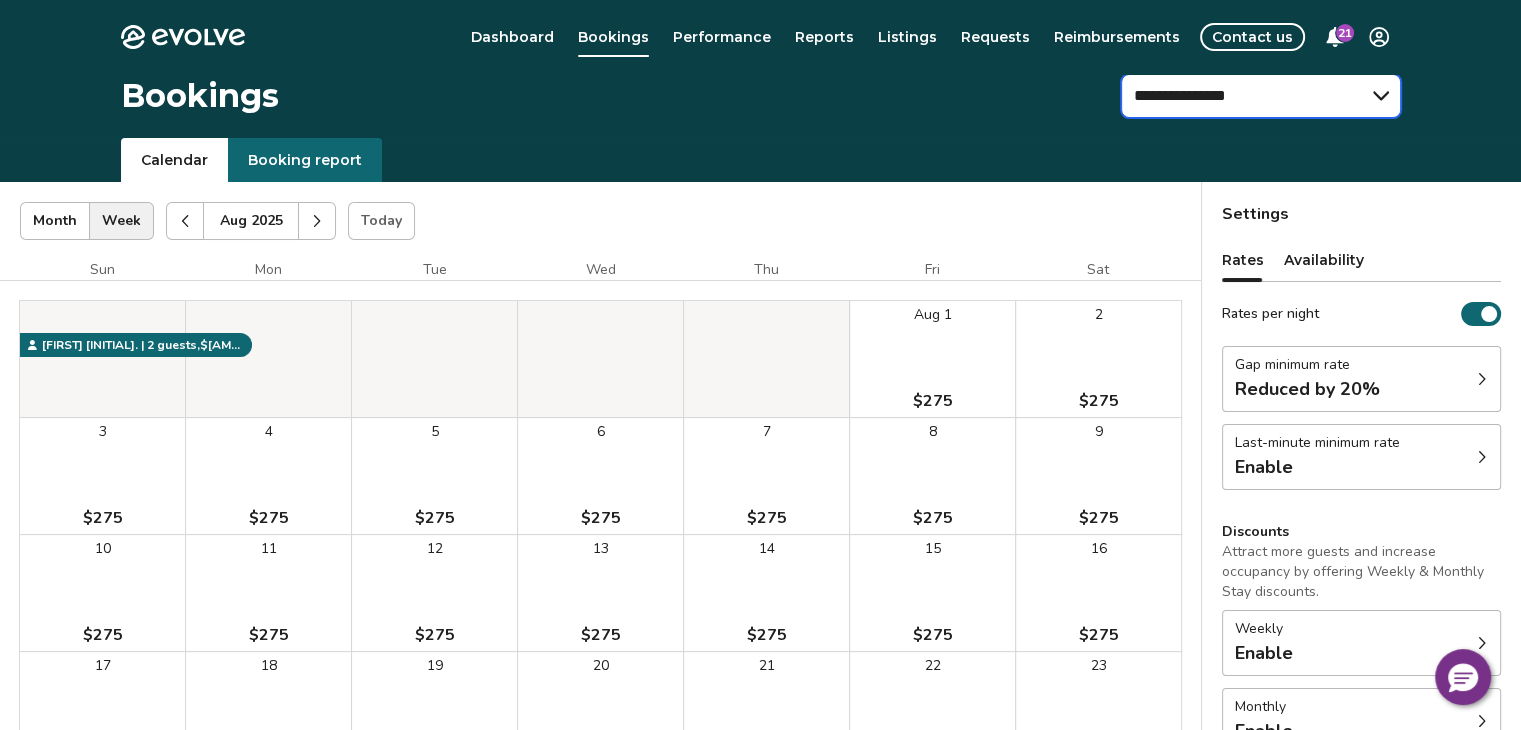click on "**********" at bounding box center (1261, 96) 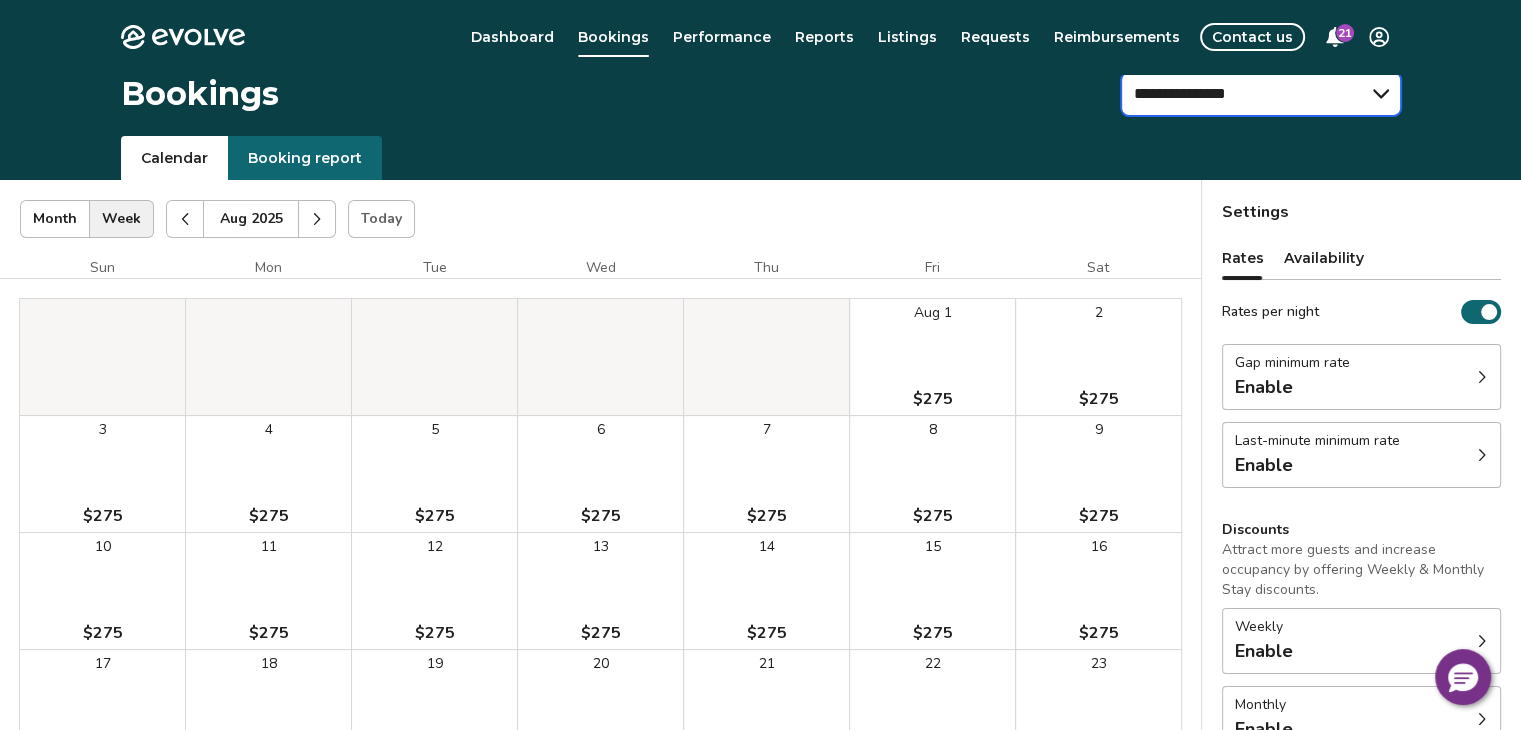 scroll, scrollTop: 0, scrollLeft: 0, axis: both 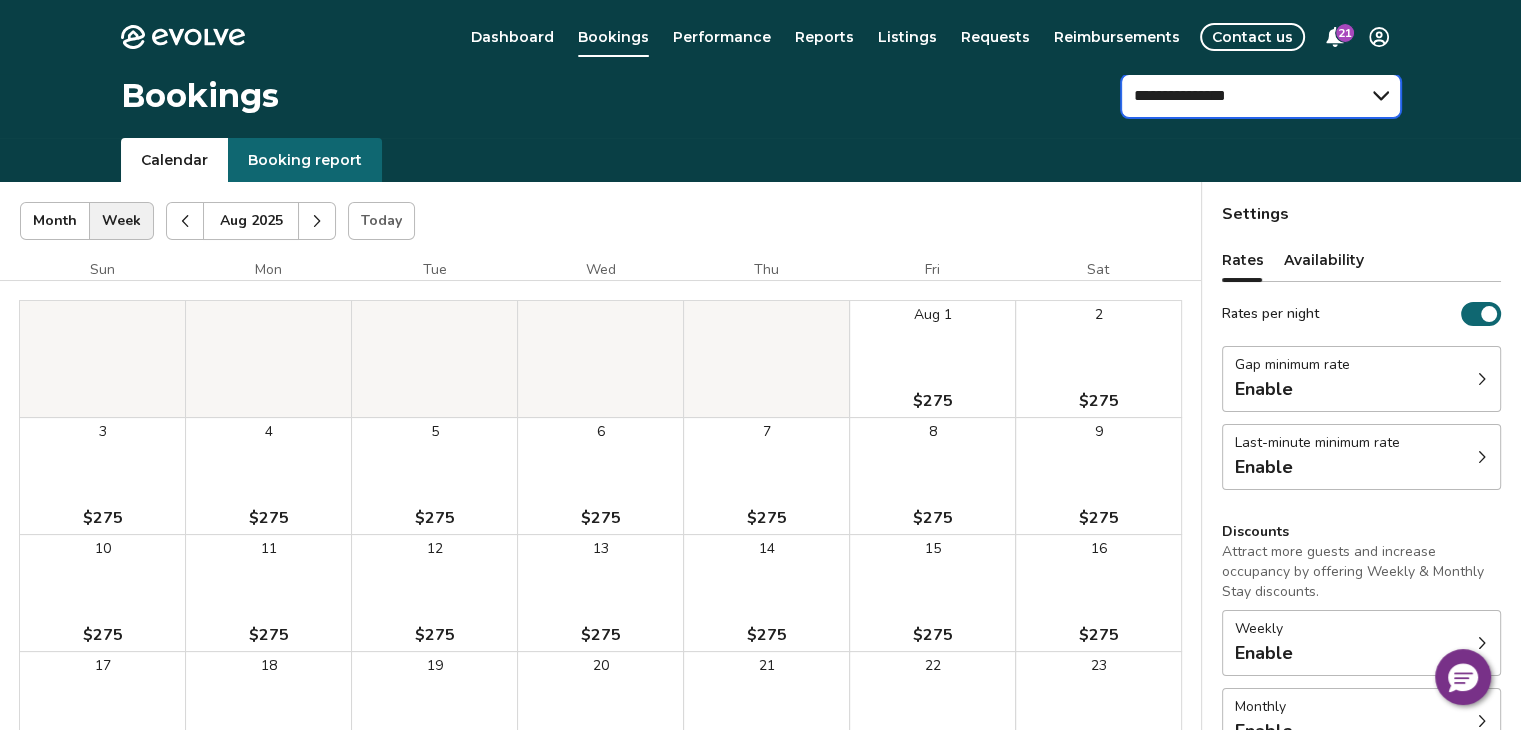 click on "**********" at bounding box center [1261, 96] 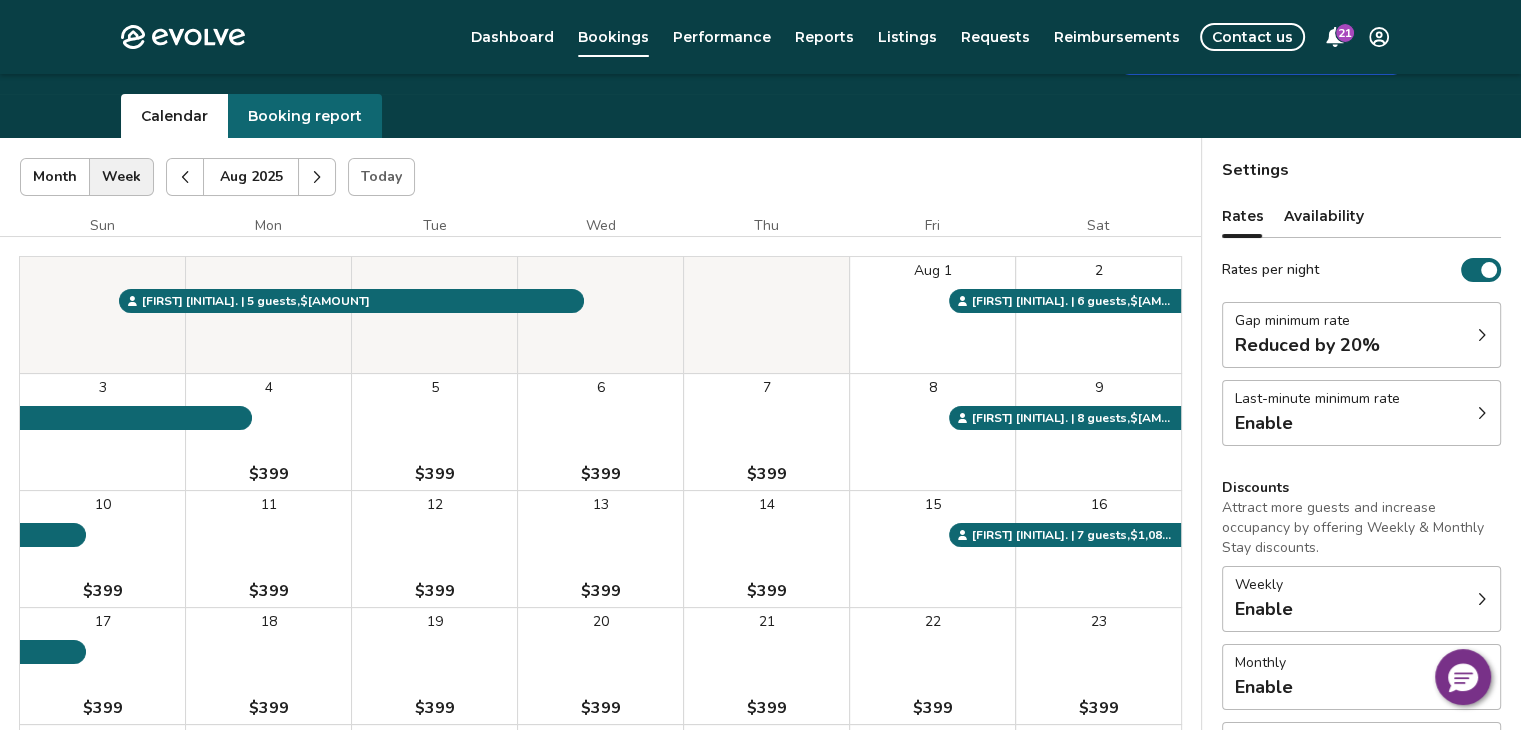 scroll, scrollTop: 0, scrollLeft: 0, axis: both 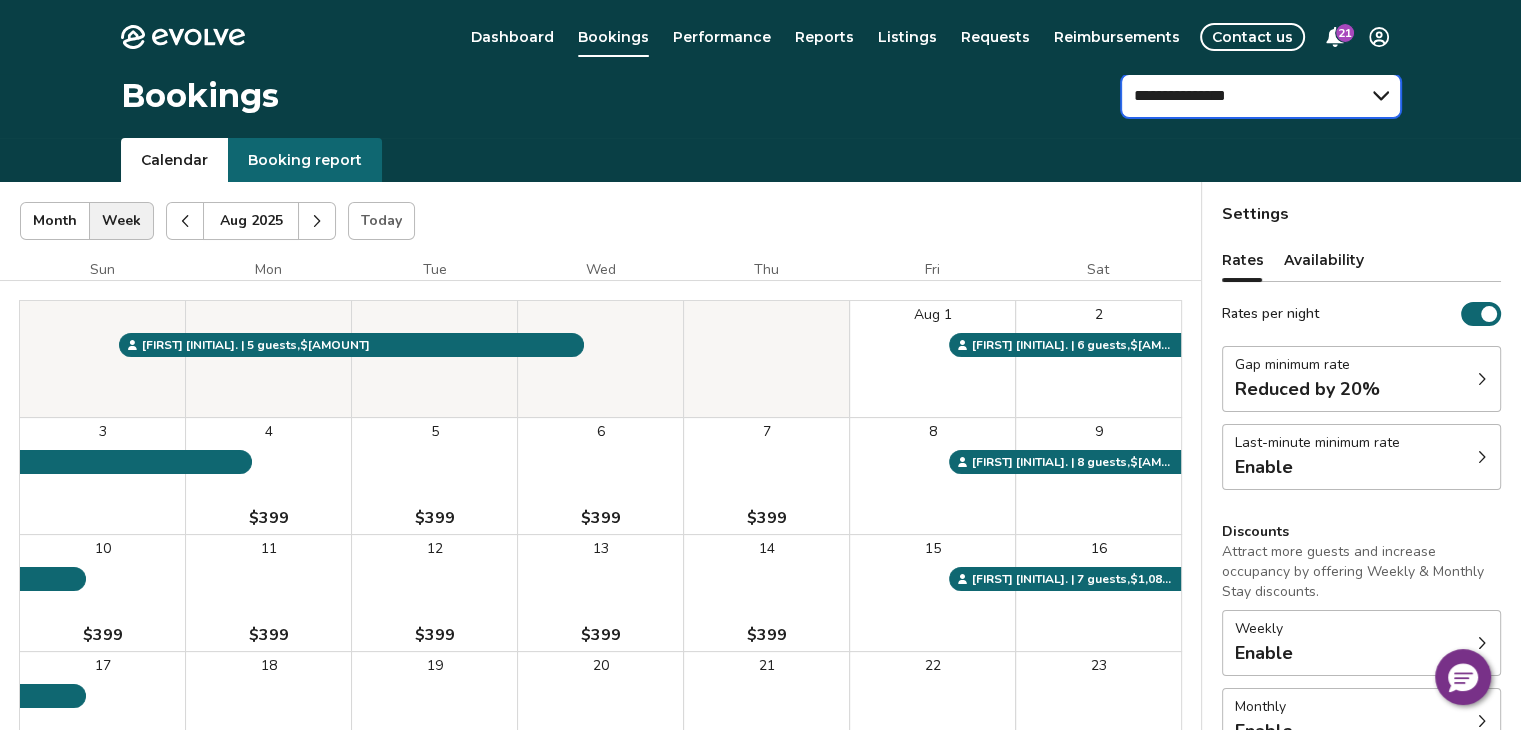 click on "**********" at bounding box center (1261, 96) 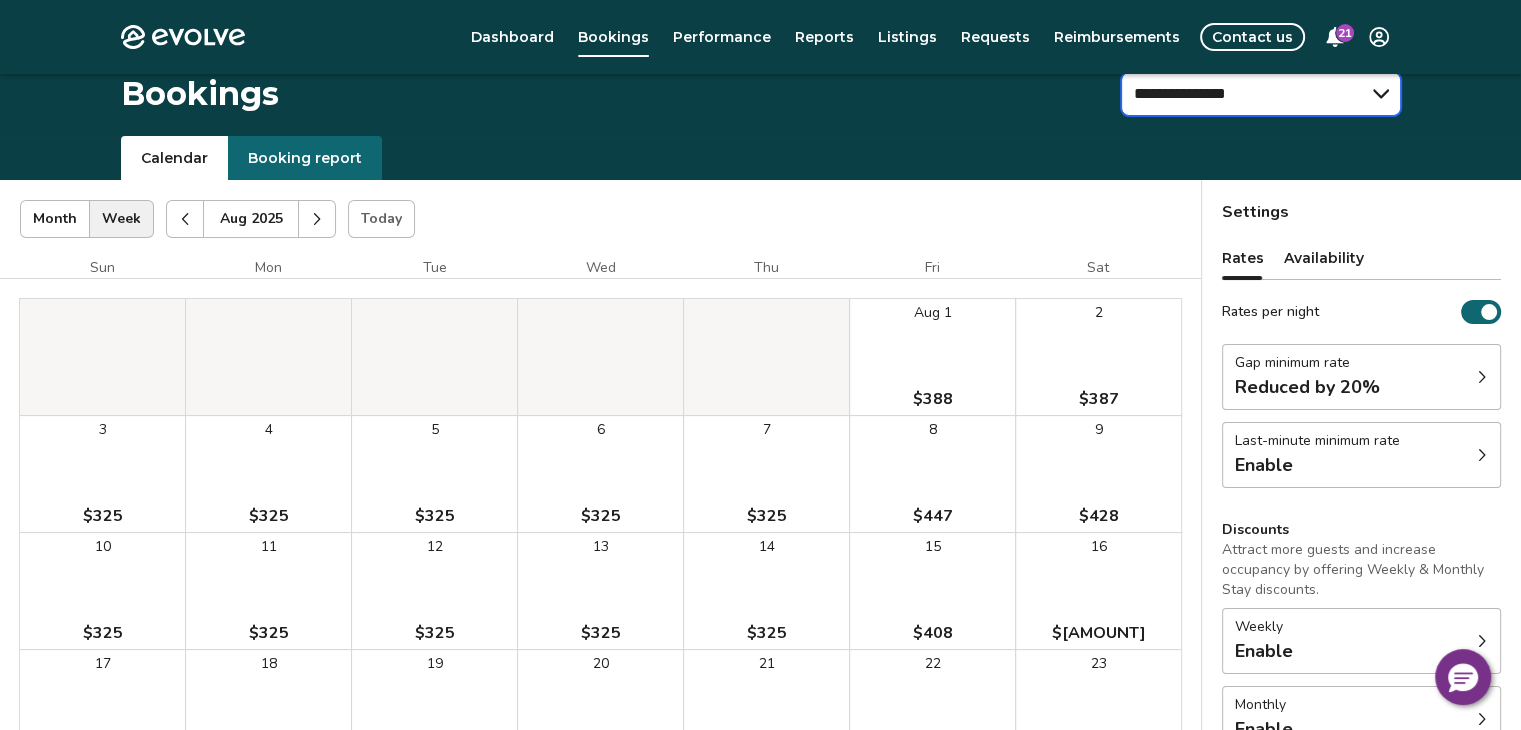 scroll, scrollTop: 0, scrollLeft: 0, axis: both 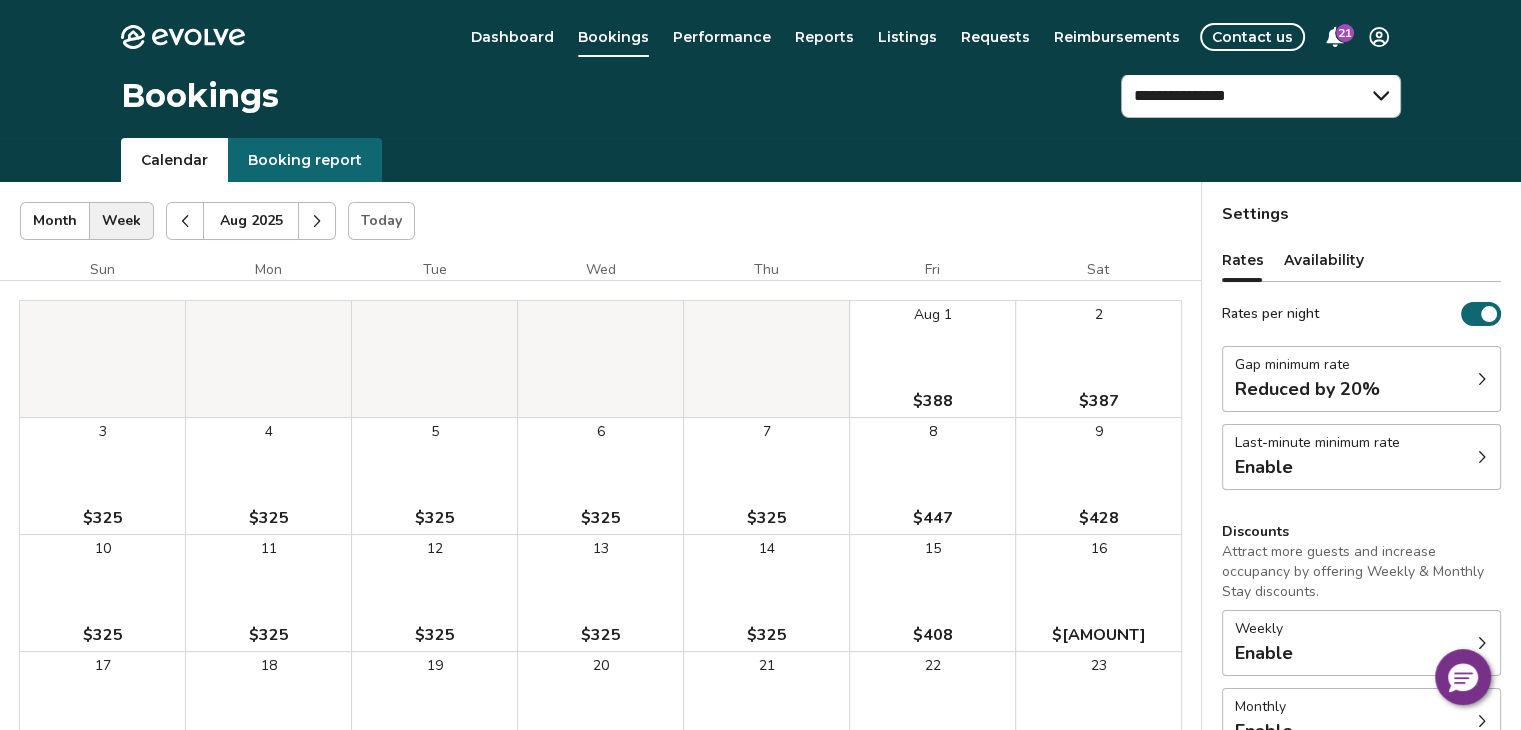 click 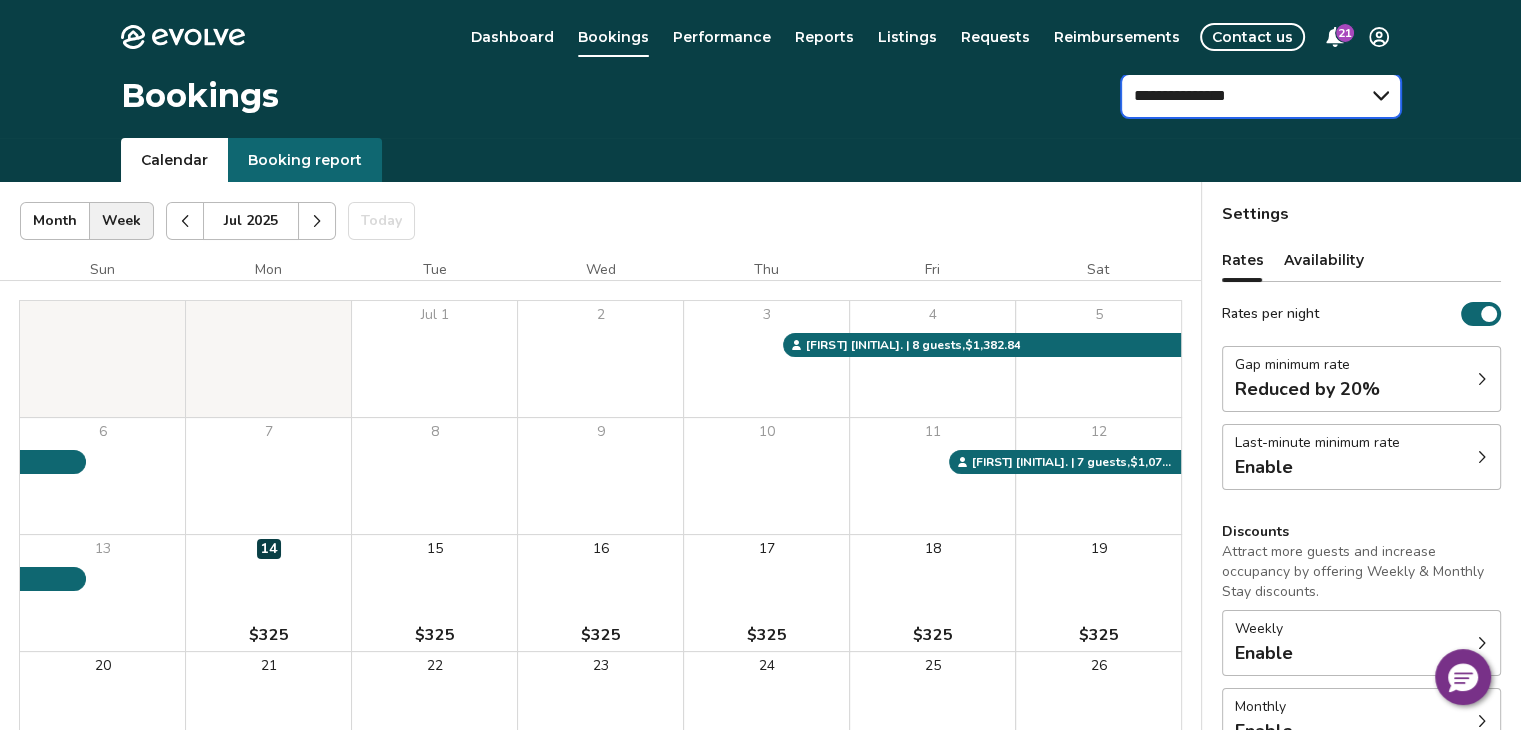 click on "**********" at bounding box center (1261, 96) 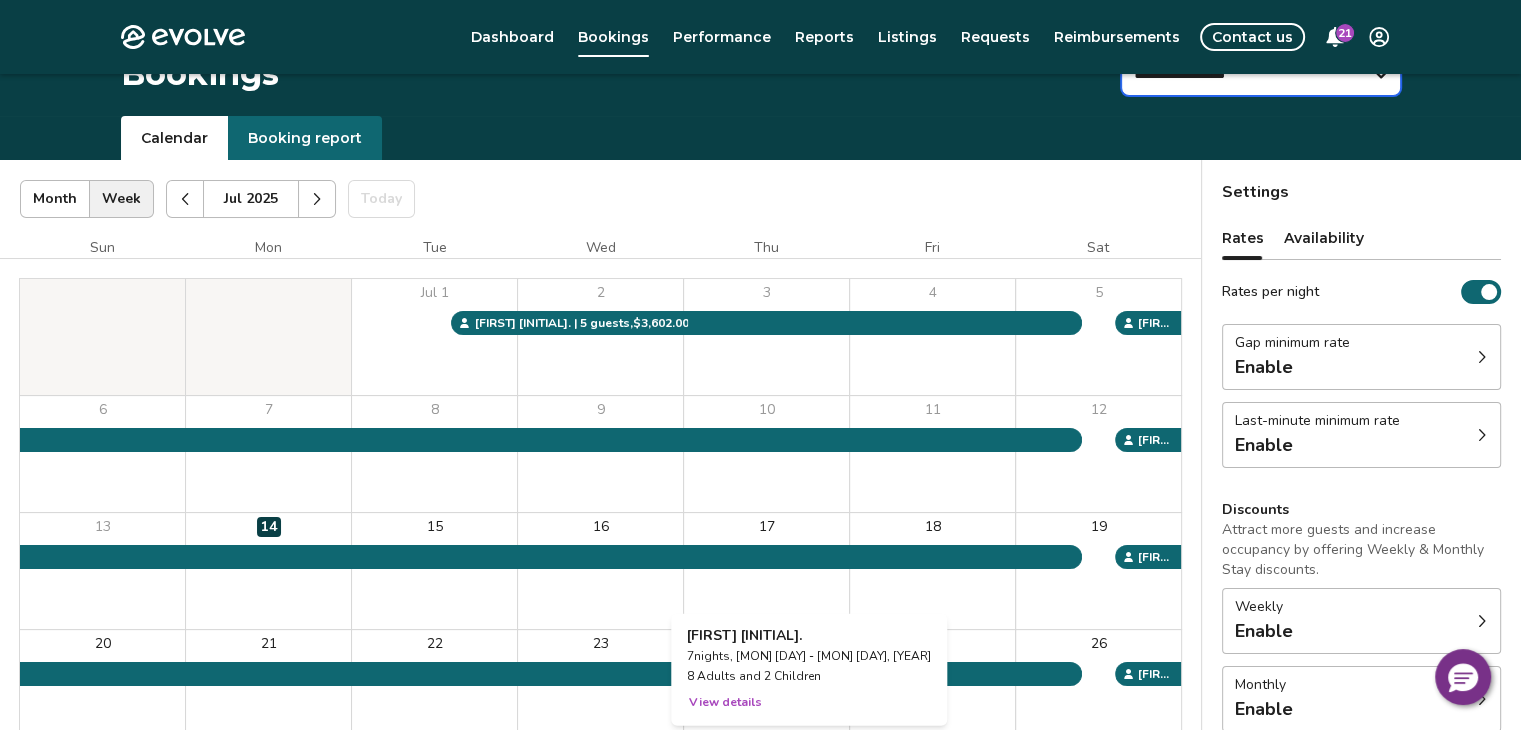 scroll, scrollTop: 4, scrollLeft: 0, axis: vertical 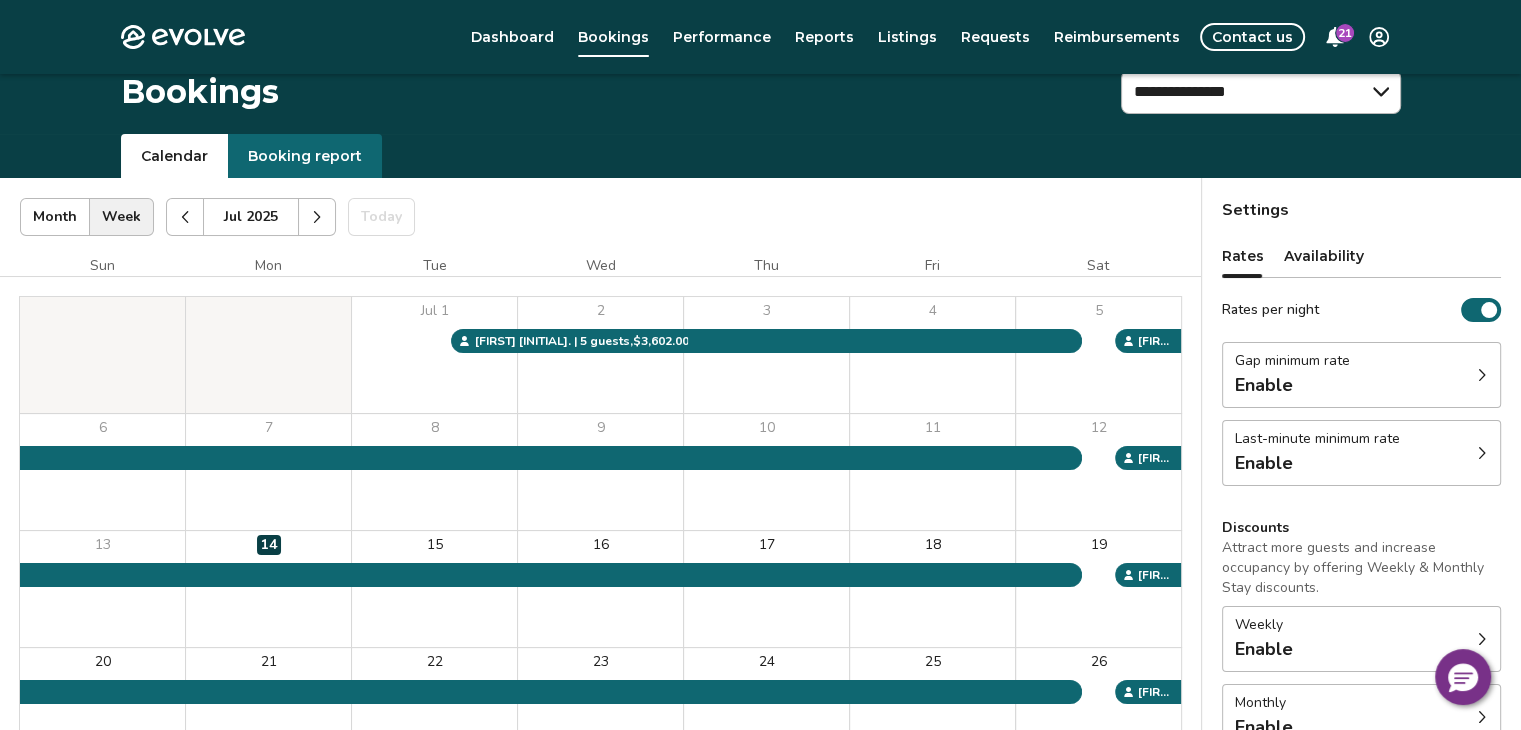 click at bounding box center [317, 217] 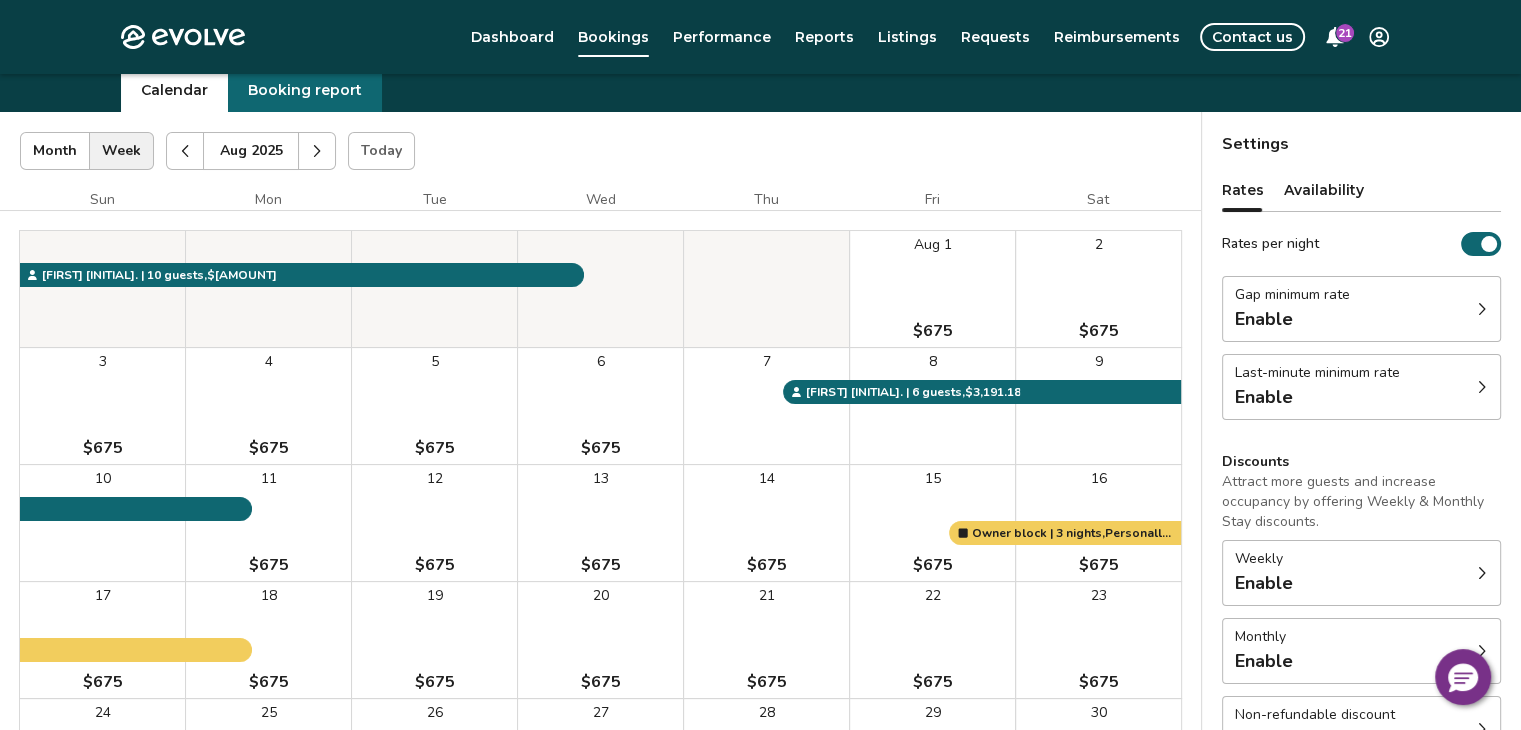 scroll, scrollTop: 104, scrollLeft: 0, axis: vertical 